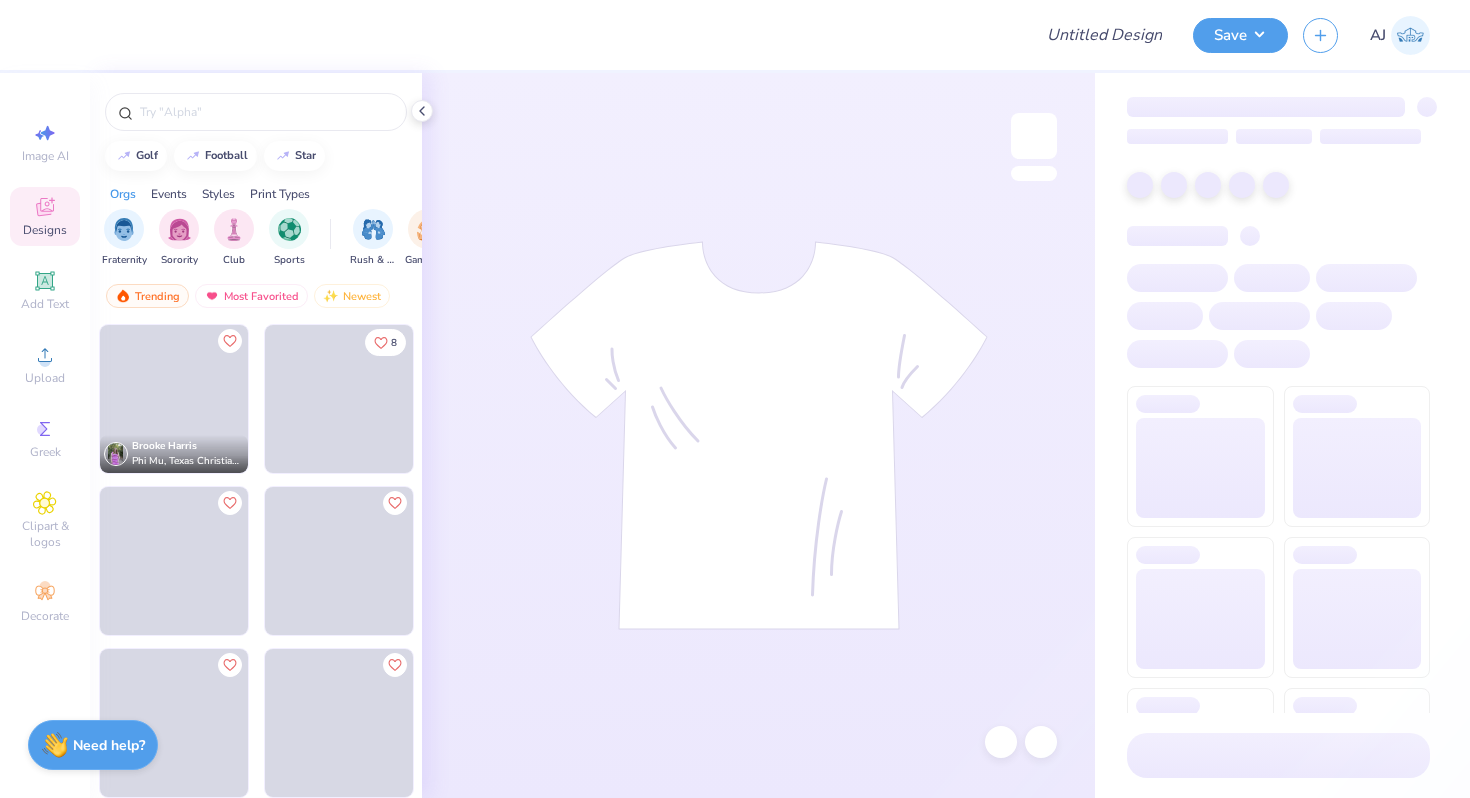 scroll, scrollTop: 0, scrollLeft: 0, axis: both 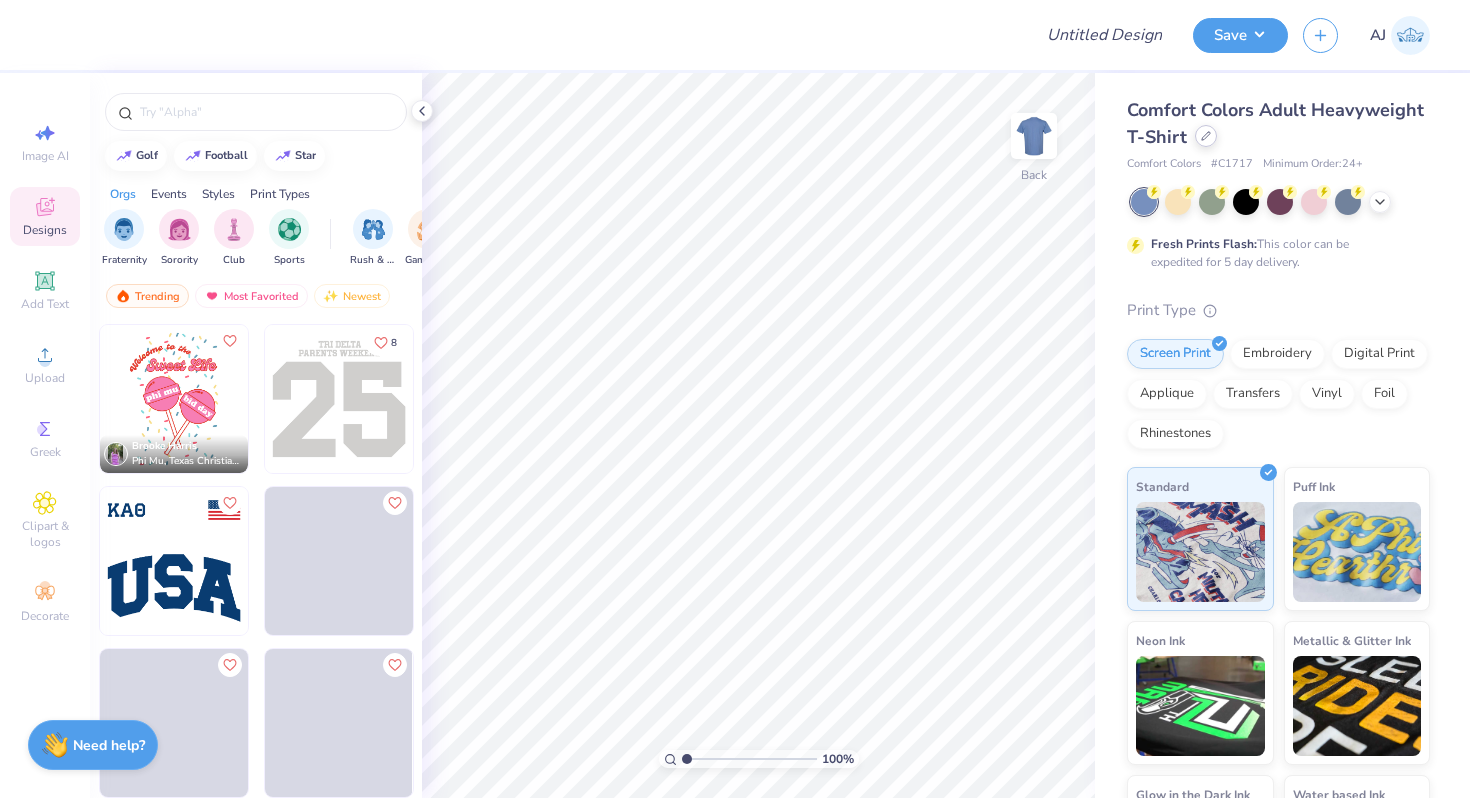click at bounding box center (1206, 136) 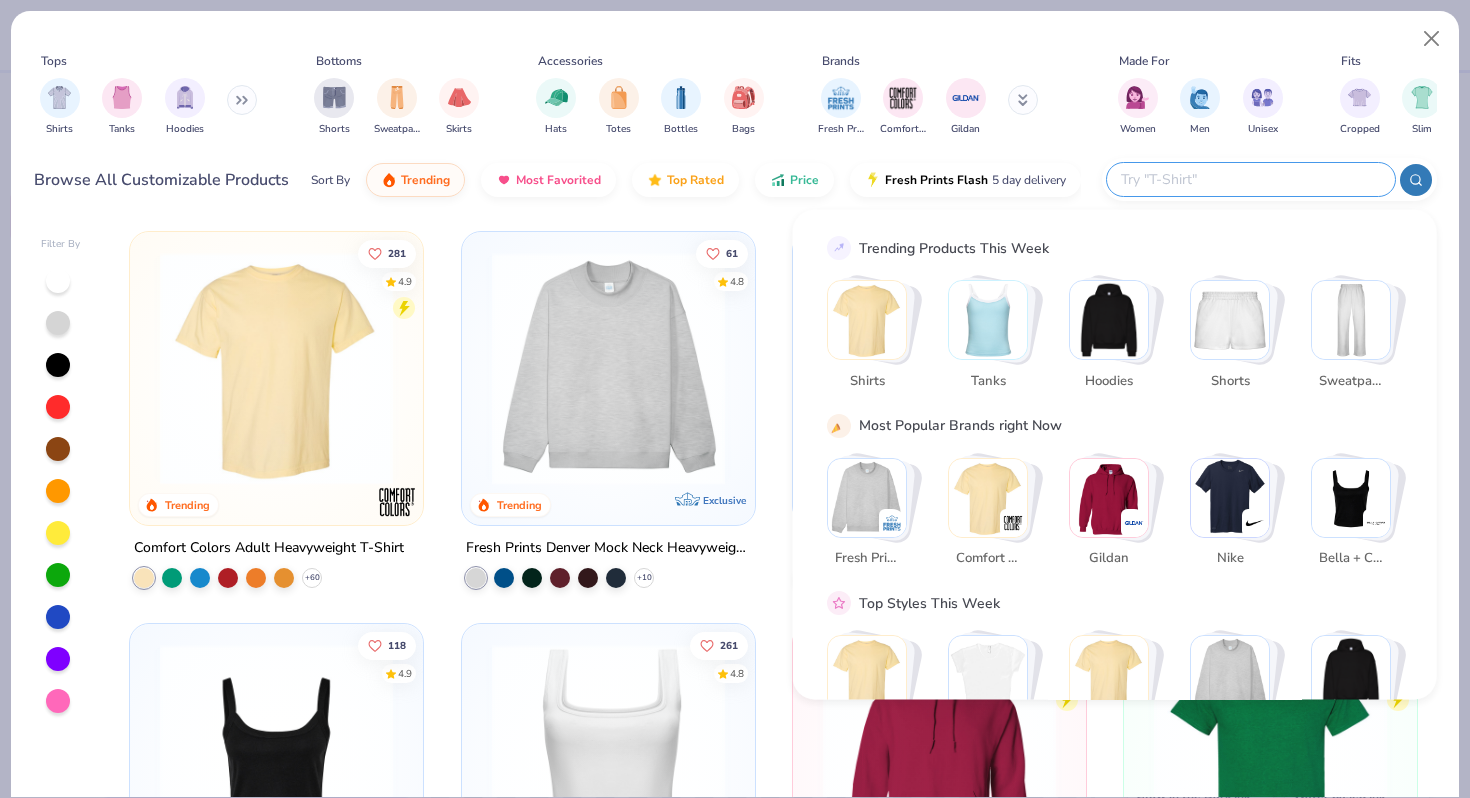 click at bounding box center (1250, 179) 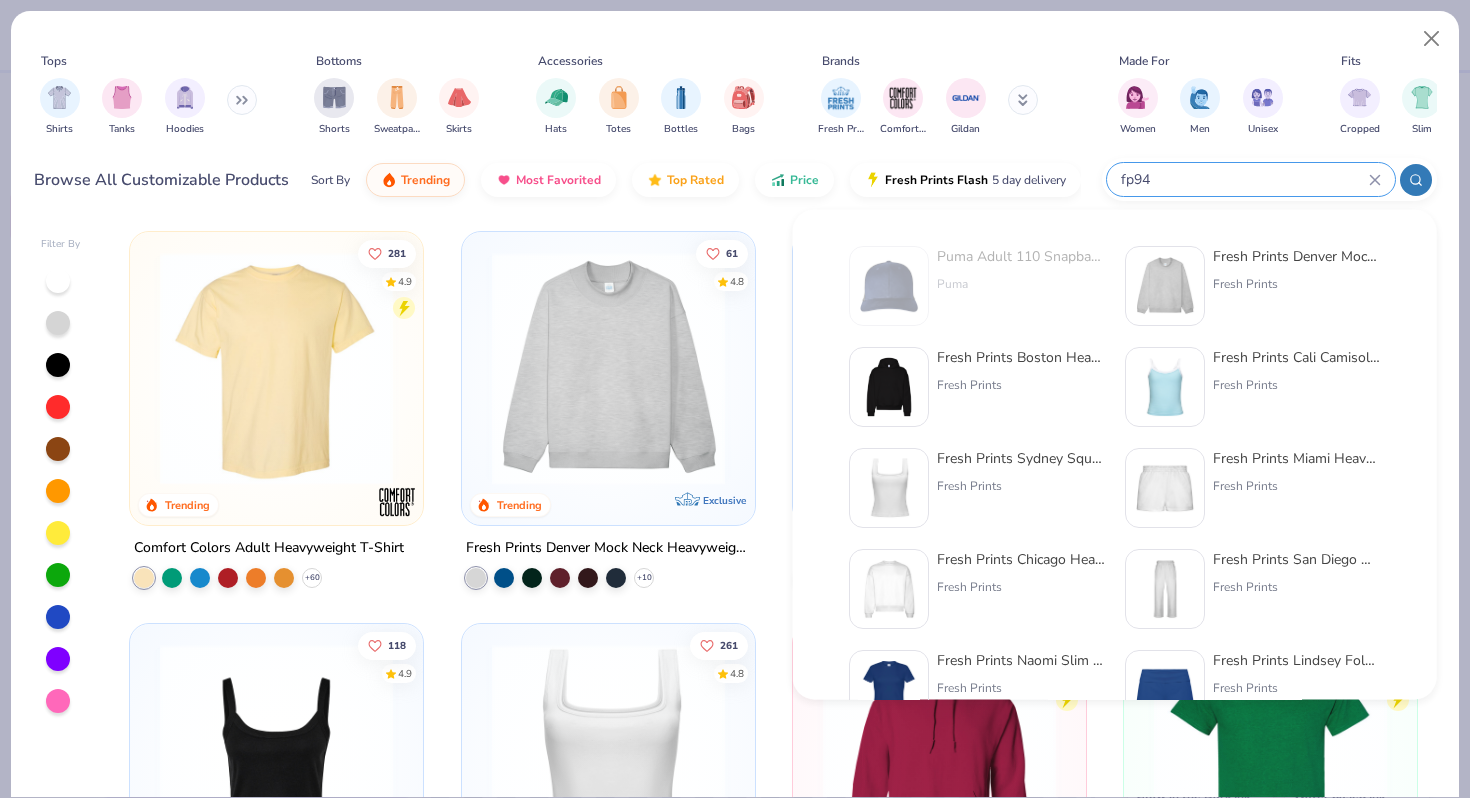 type on "fp94" 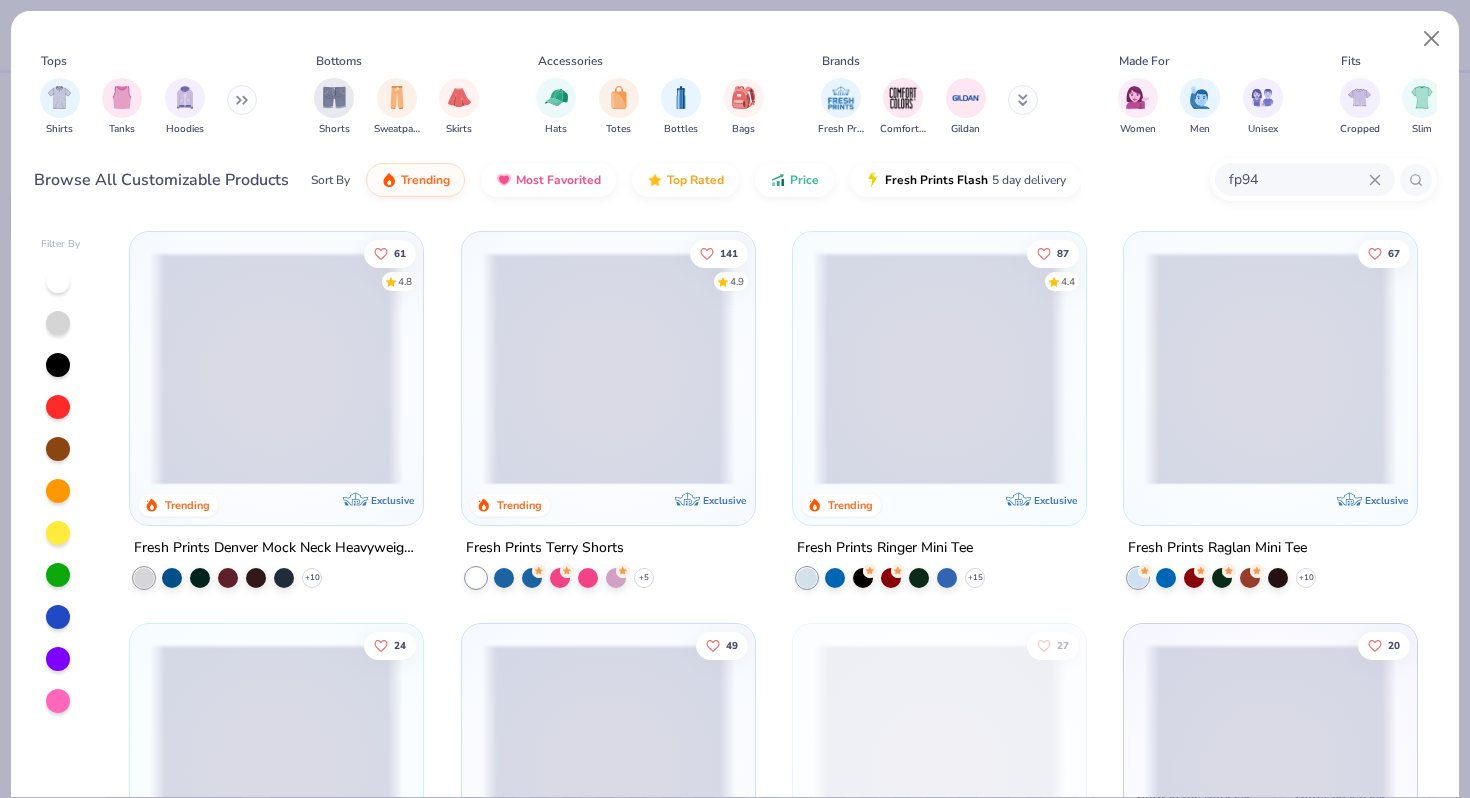 click at bounding box center (23, 368) 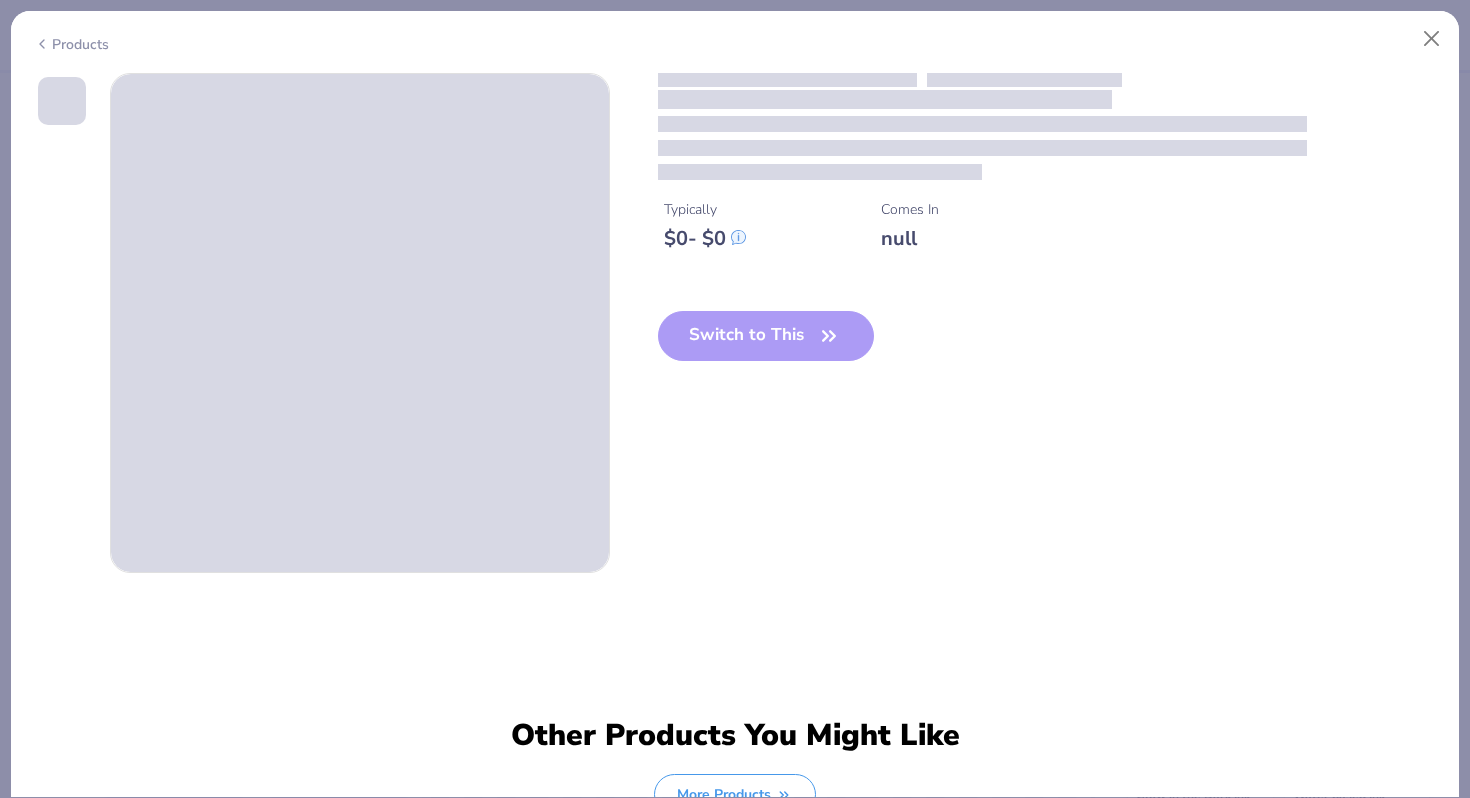 click at bounding box center (360, 323) 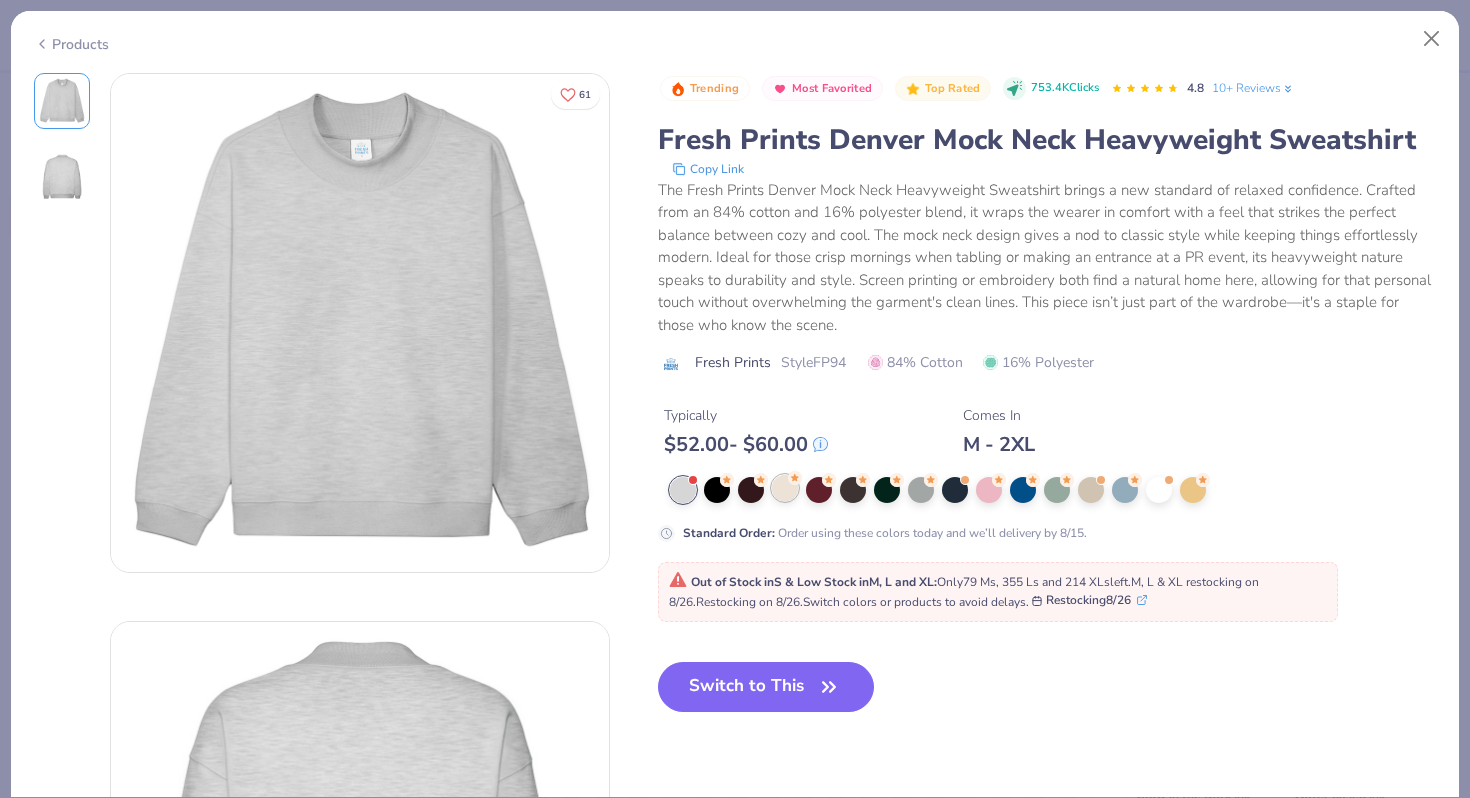 click on "Standard Order :   Order using these colors today and we’ll delivery by 8/15." at bounding box center (1047, 509) 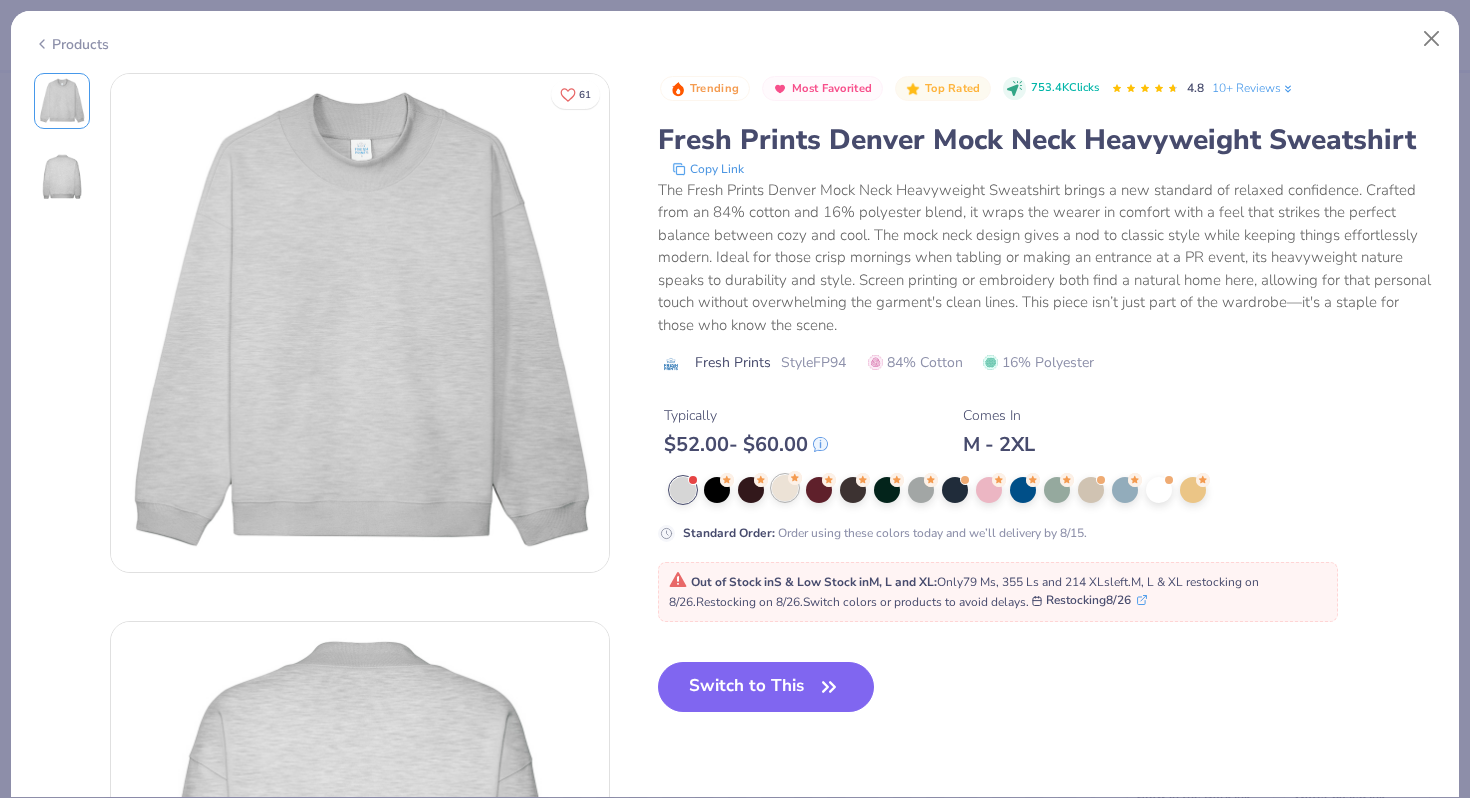click at bounding box center [785, 488] 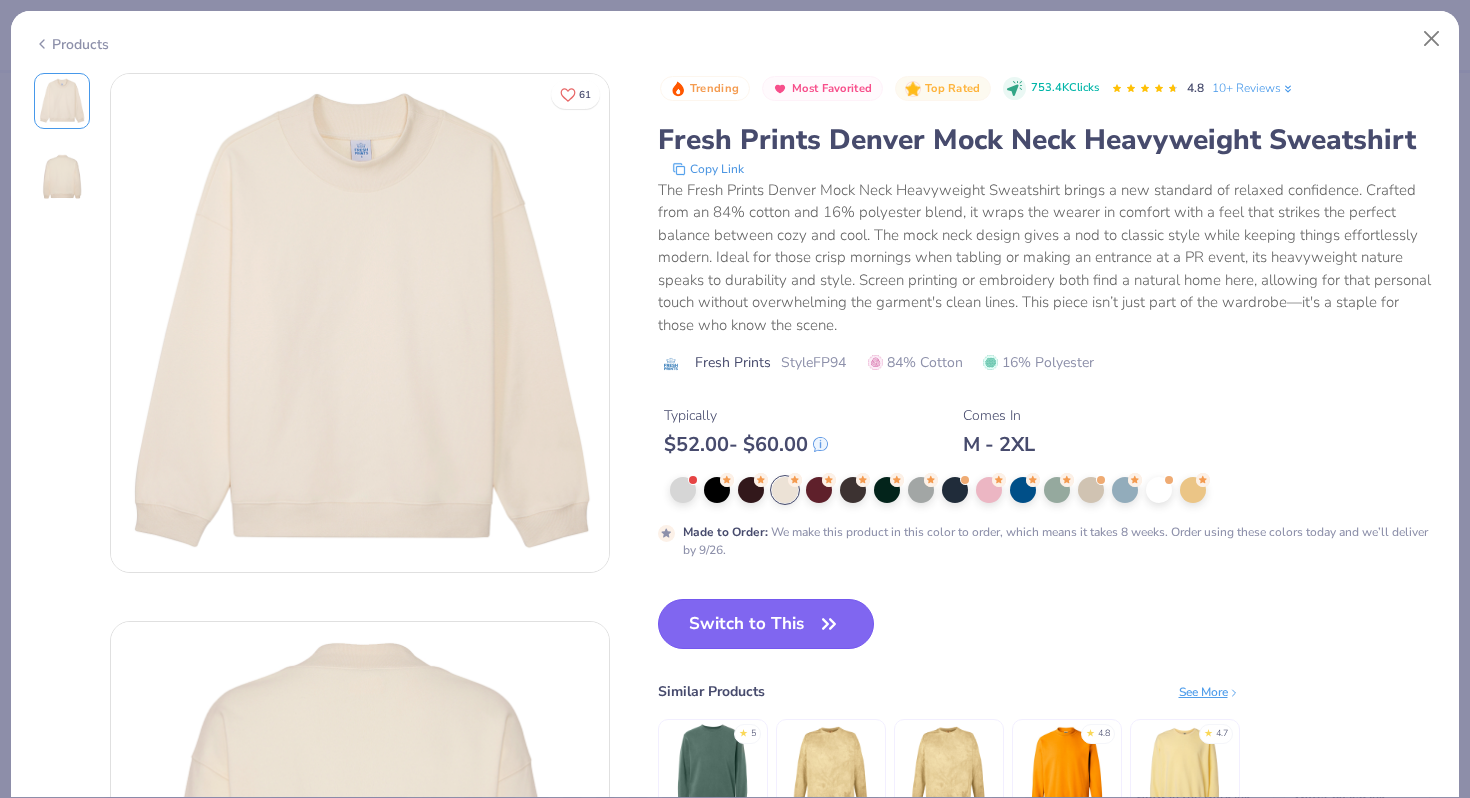 click on "Switch to This" at bounding box center [766, 624] 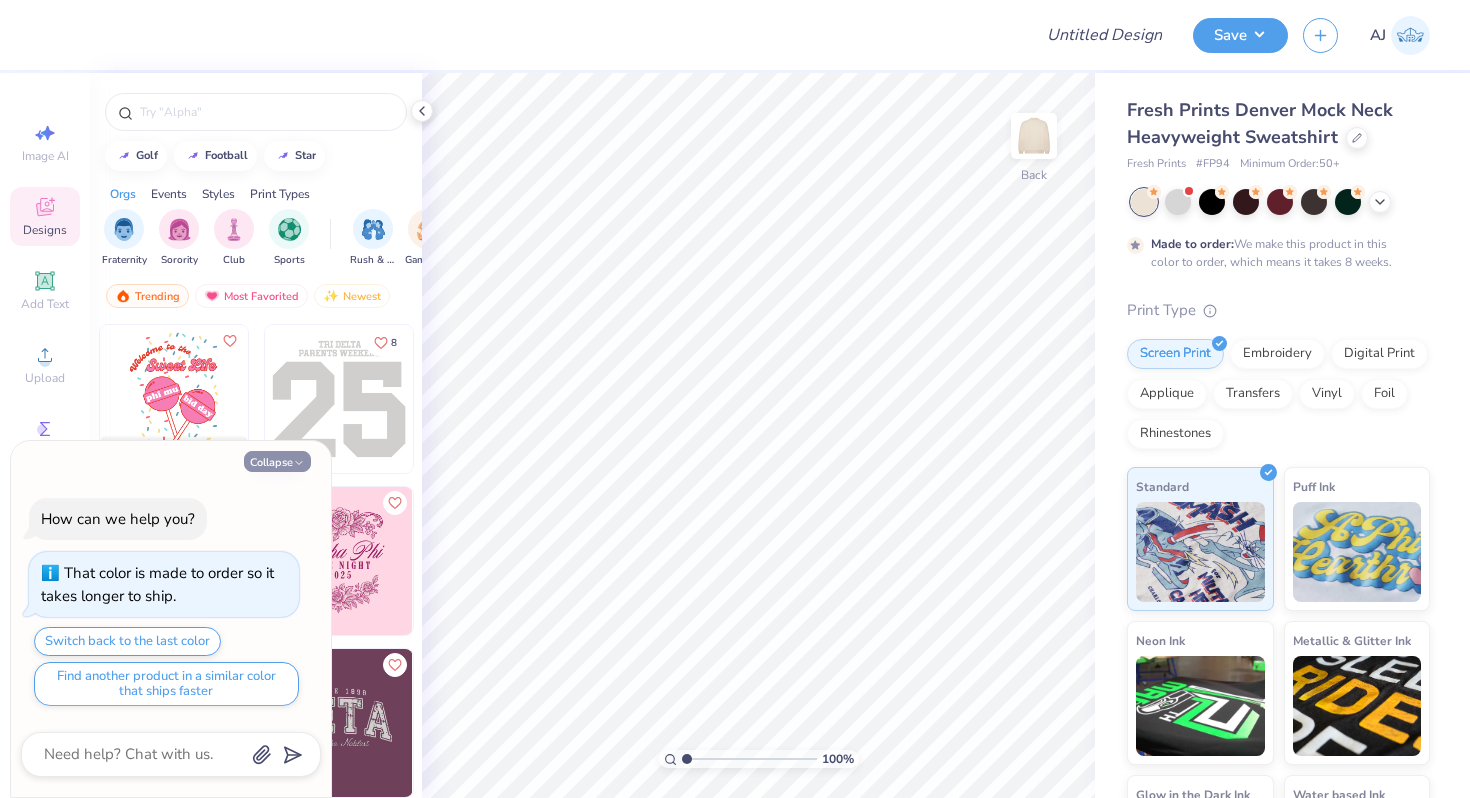 click 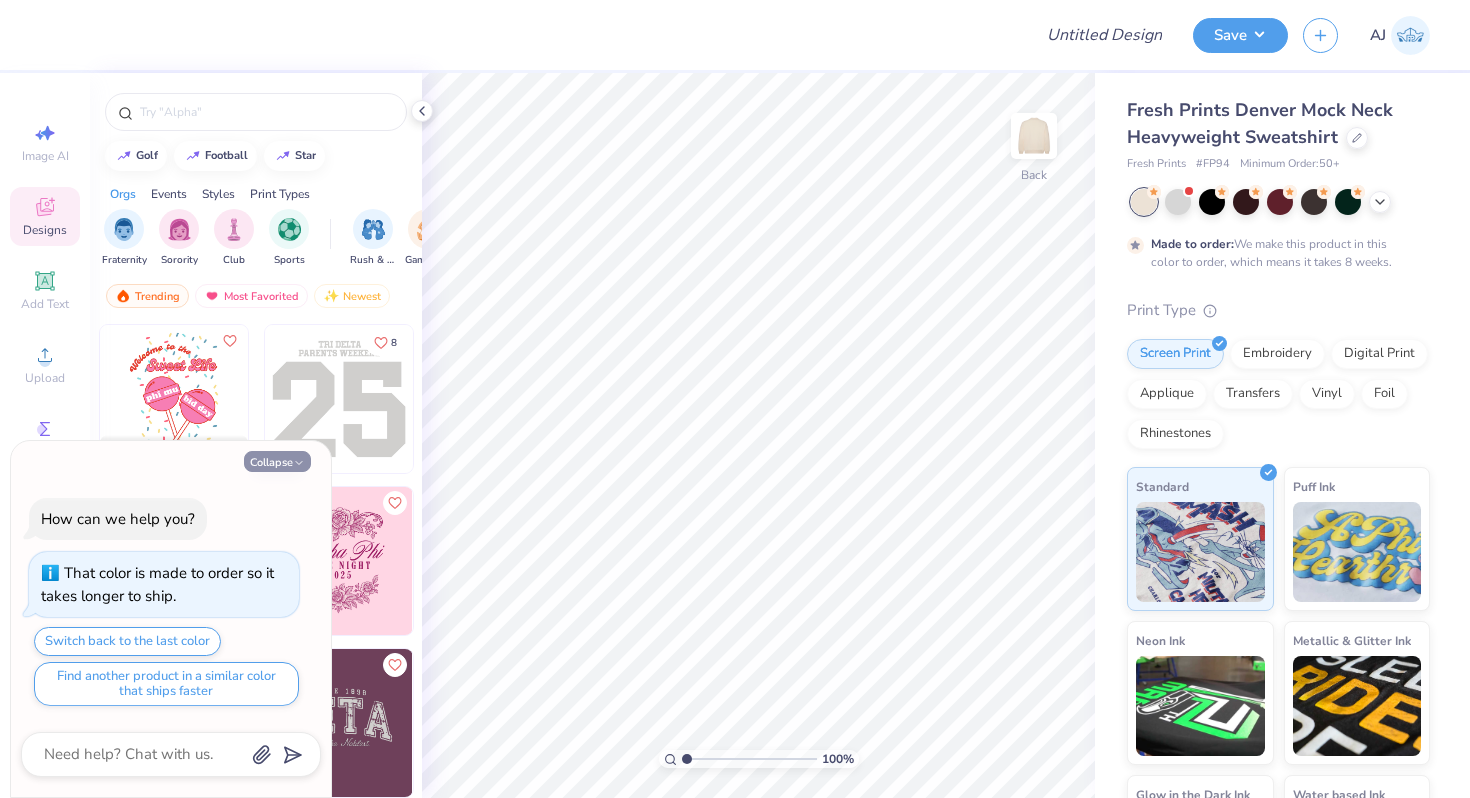type on "x" 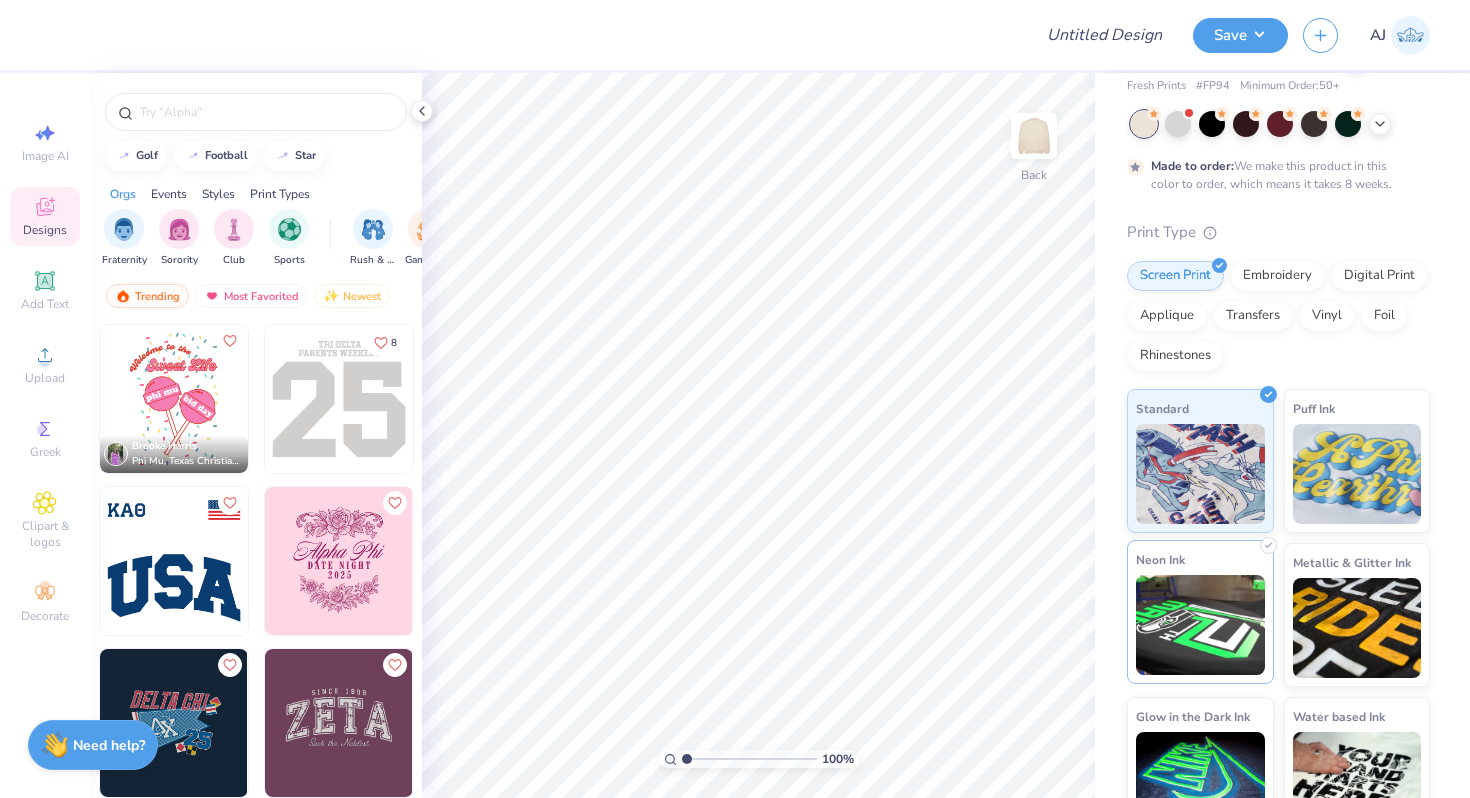scroll, scrollTop: 121, scrollLeft: 0, axis: vertical 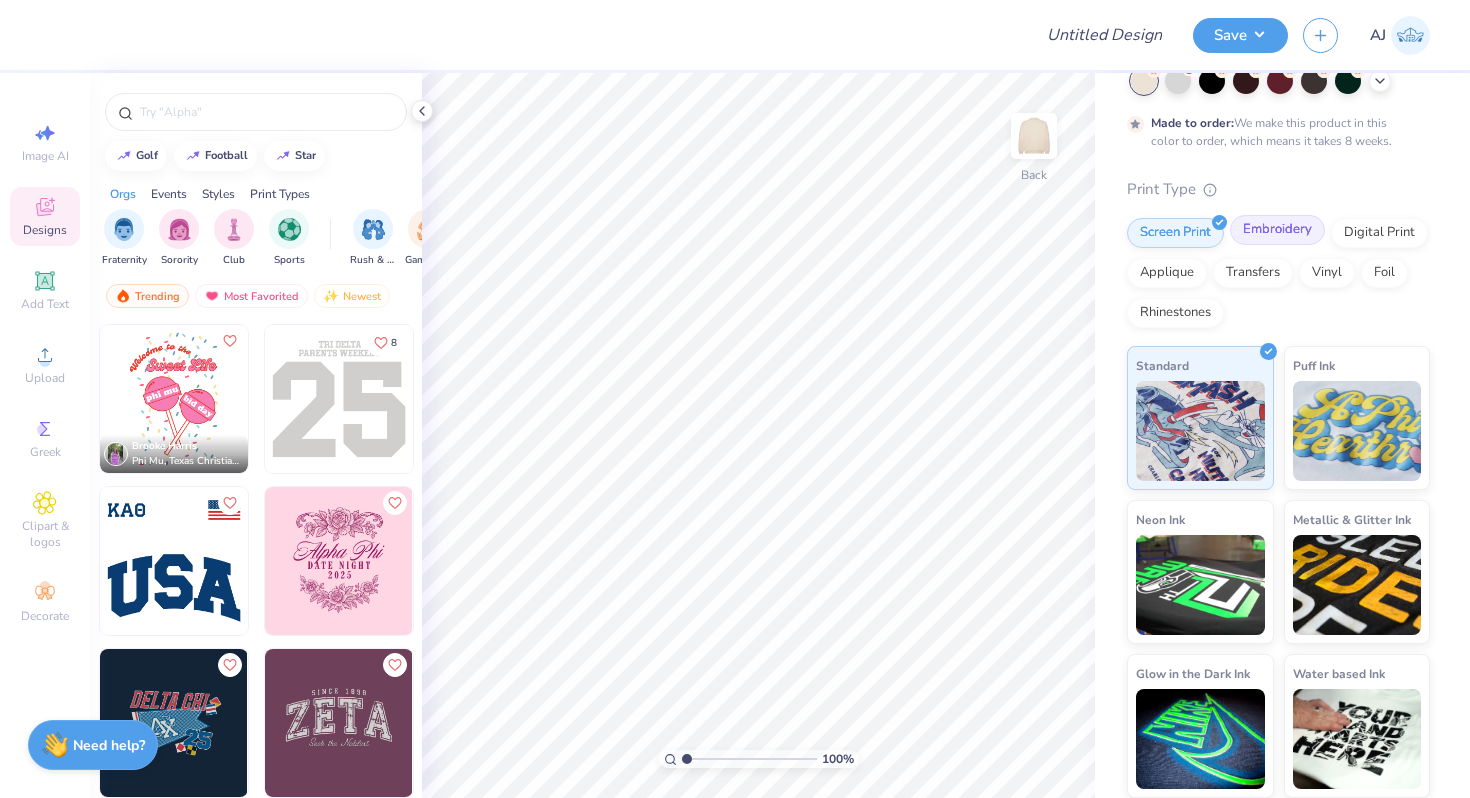 click on "Embroidery" at bounding box center [1277, 230] 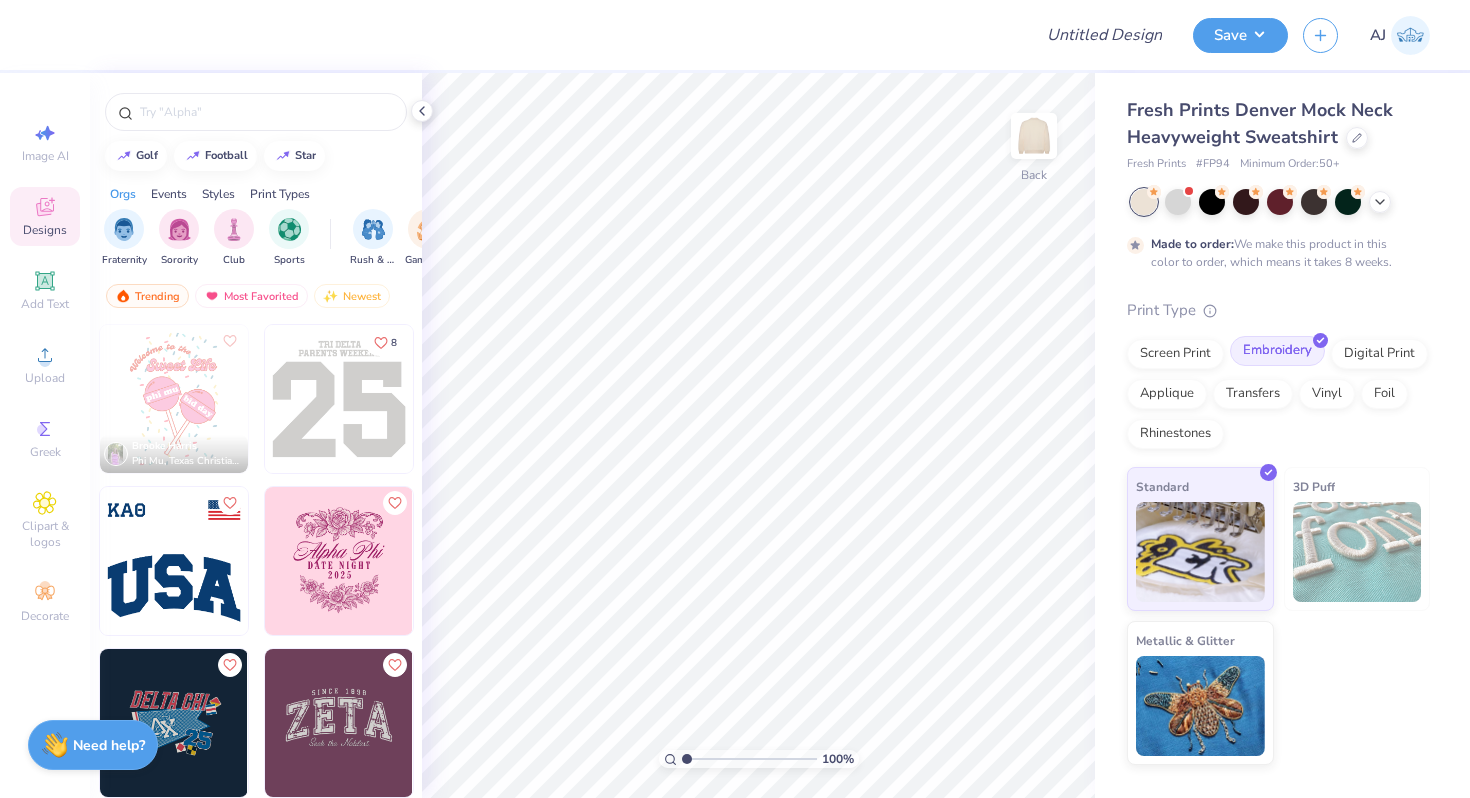 scroll, scrollTop: 0, scrollLeft: 0, axis: both 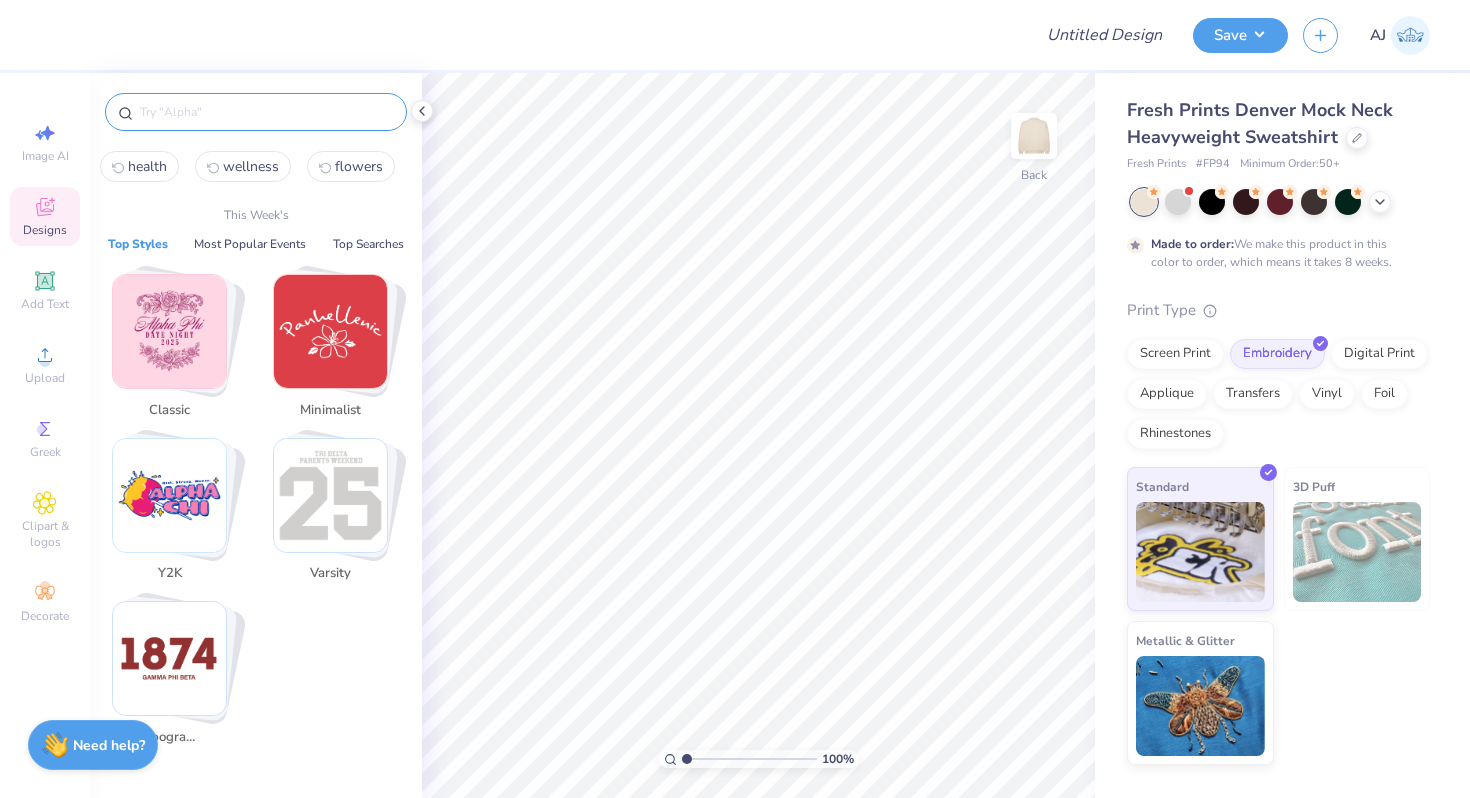 click at bounding box center [266, 112] 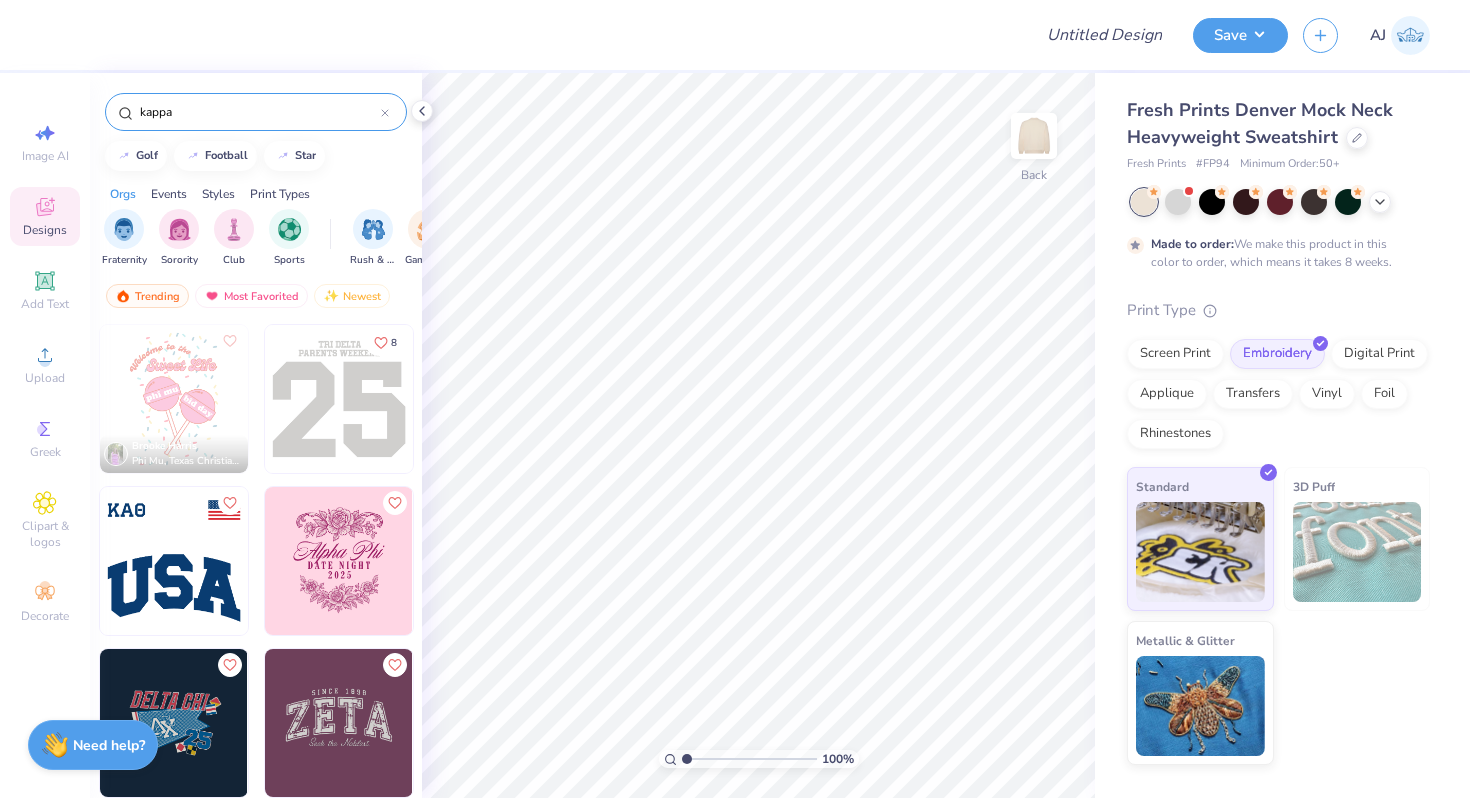 type on "kappa" 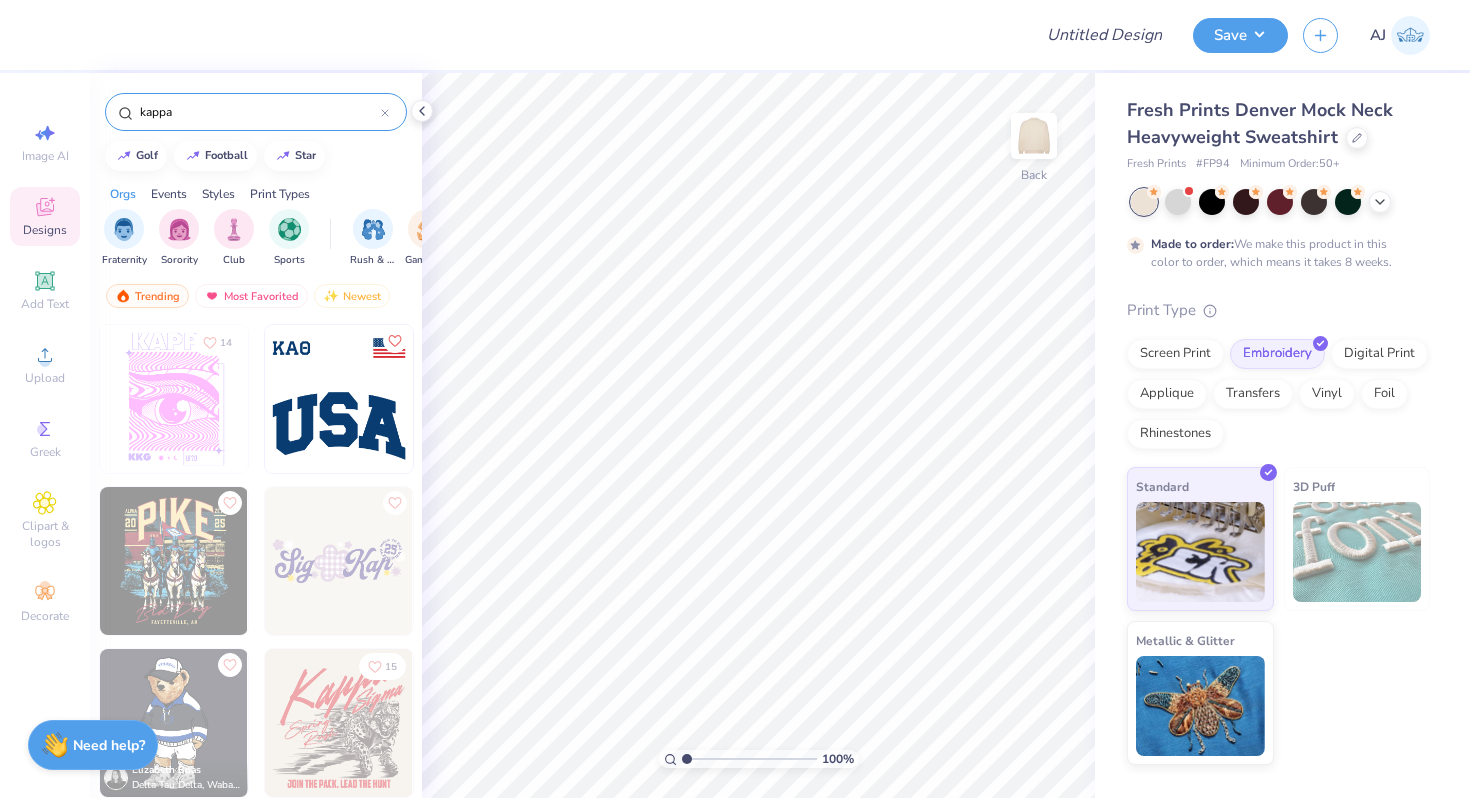 click at bounding box center (339, 399) 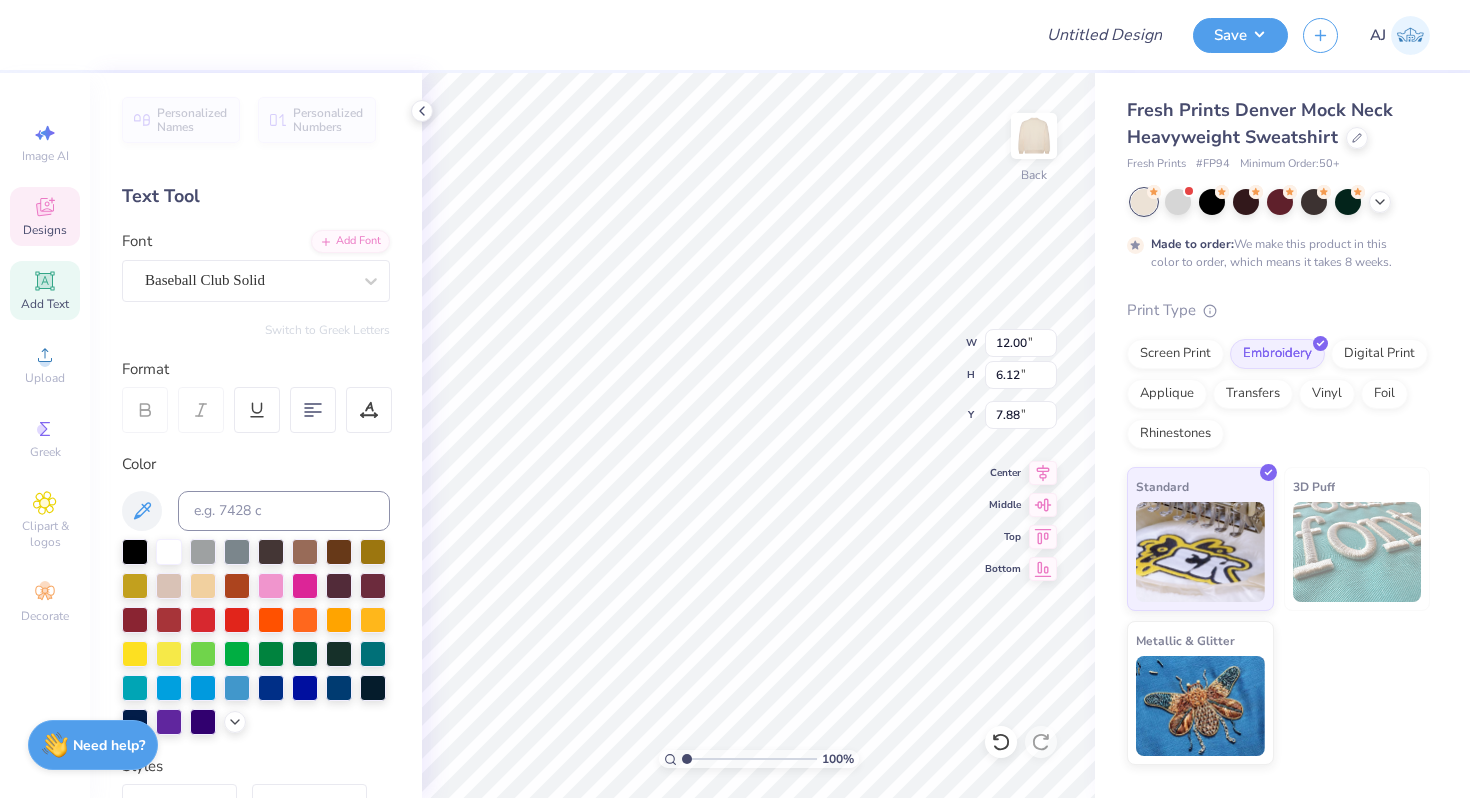 scroll, scrollTop: 0, scrollLeft: 0, axis: both 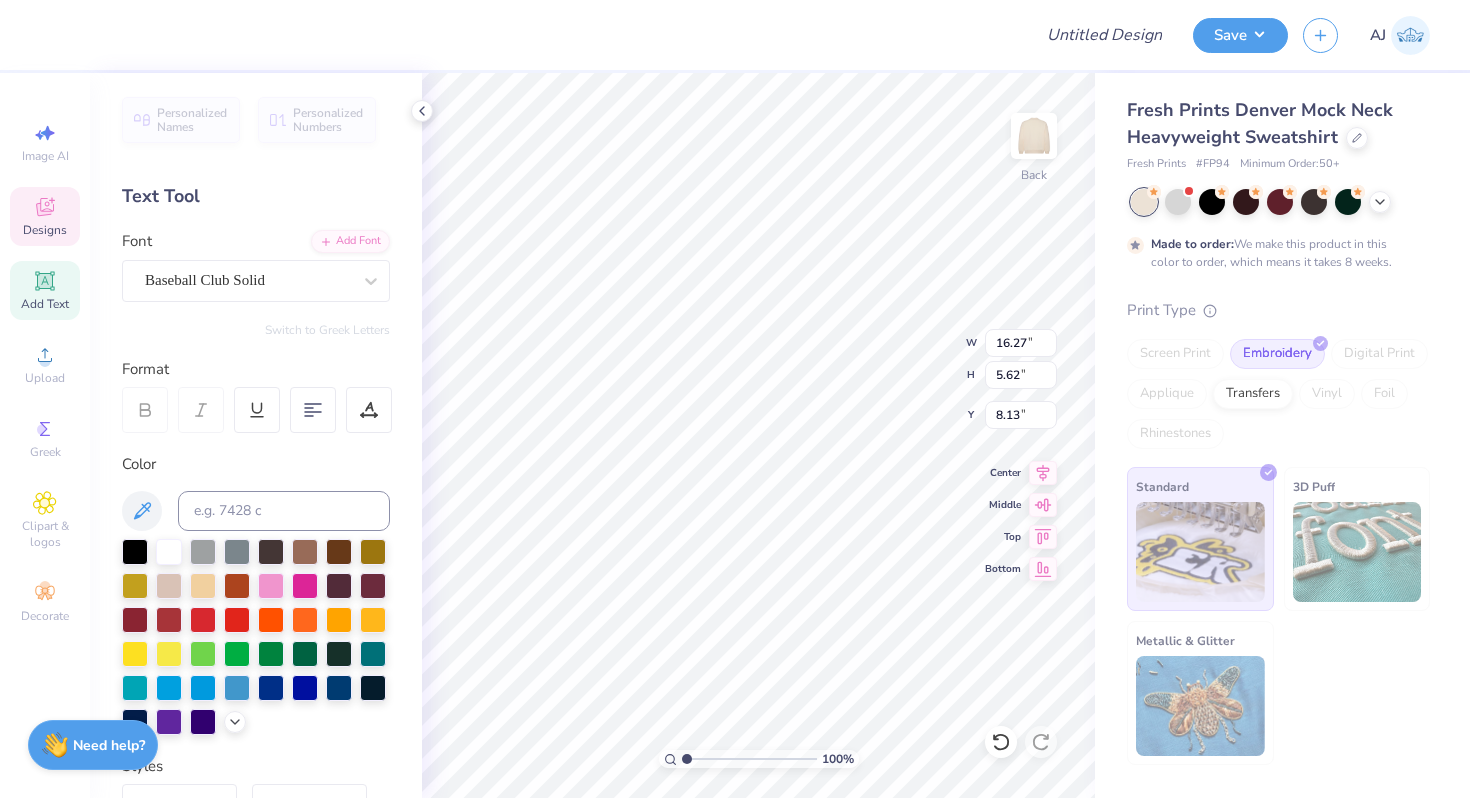 type on "3.00" 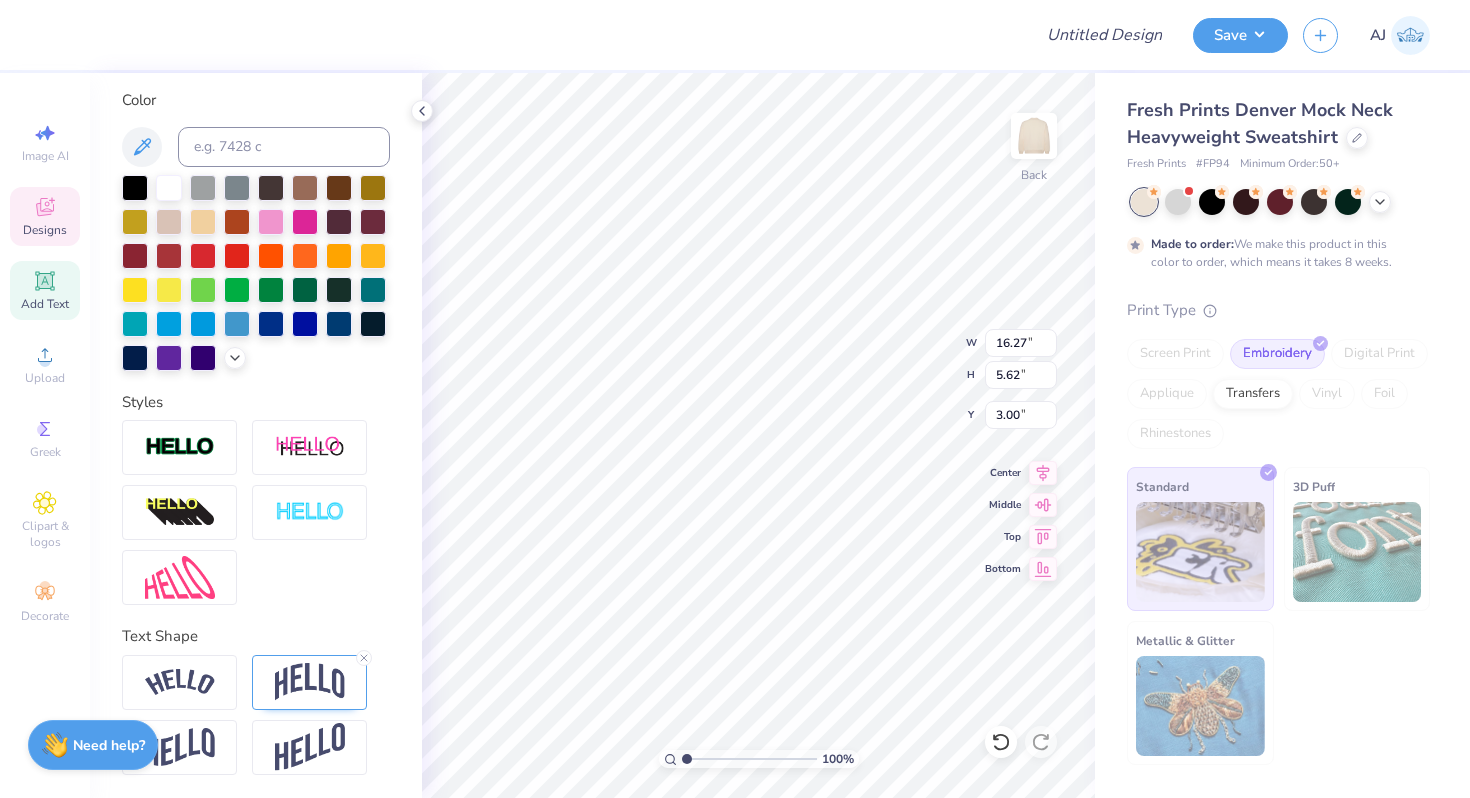 scroll, scrollTop: 0, scrollLeft: 0, axis: both 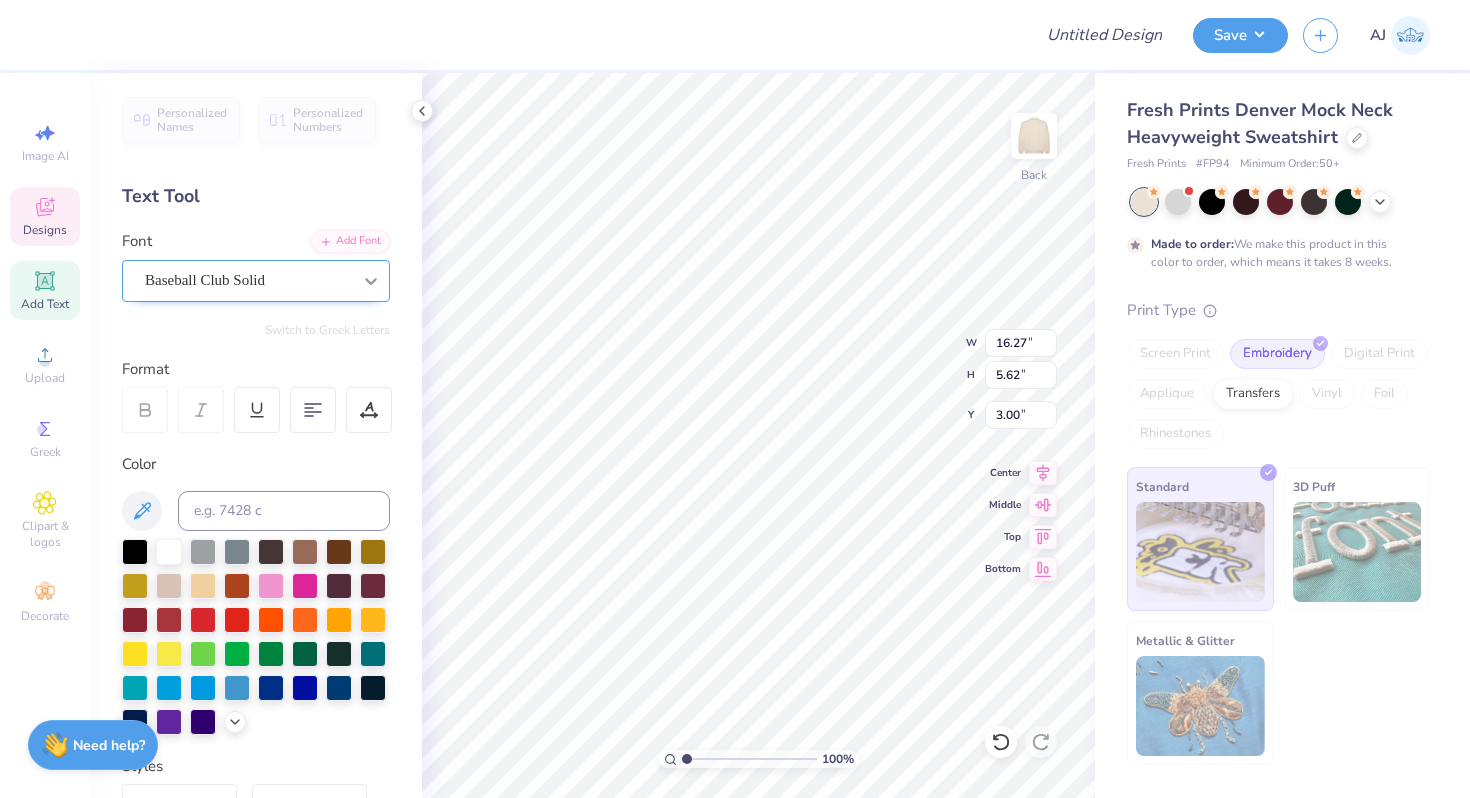 click at bounding box center (371, 281) 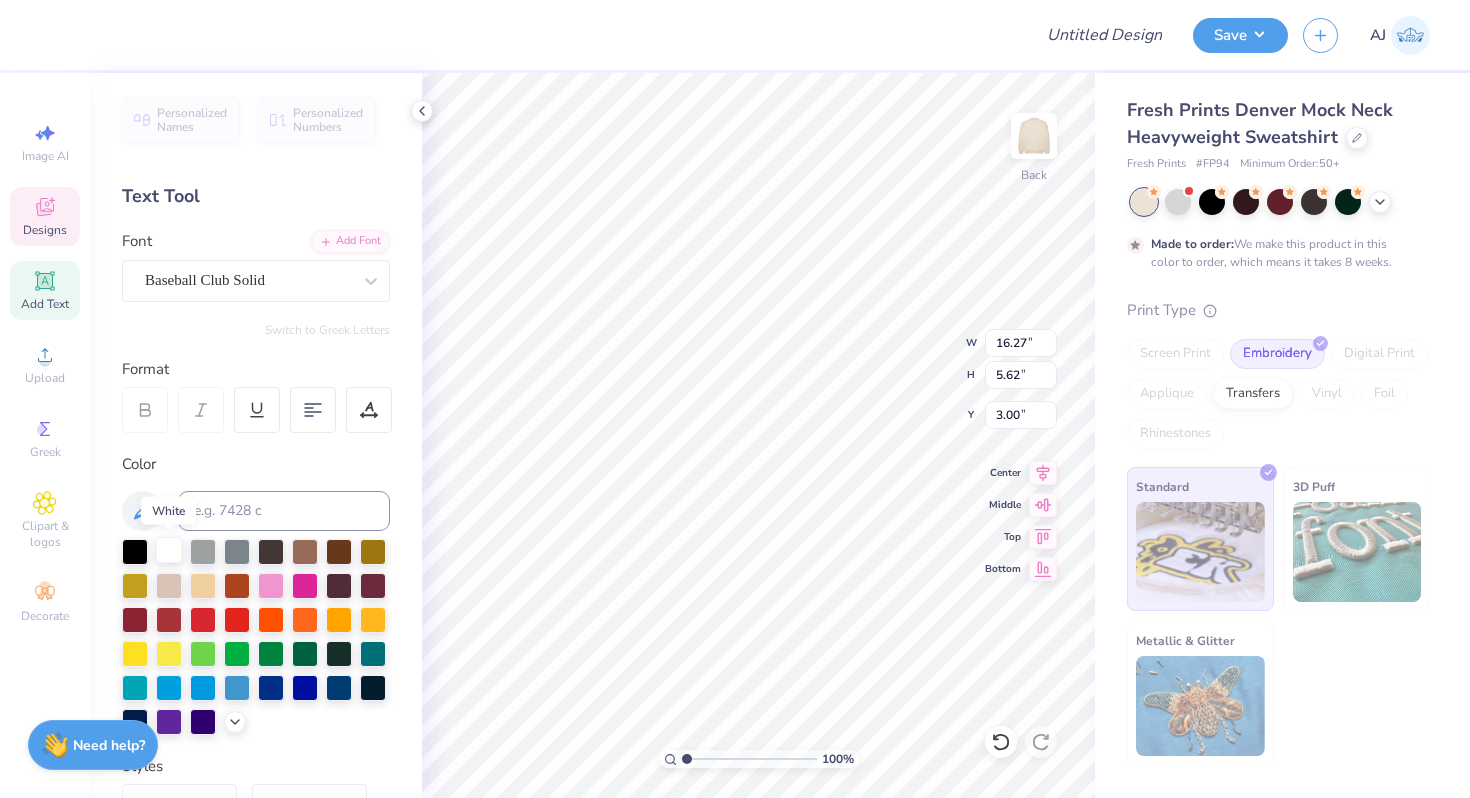 click at bounding box center [169, 550] 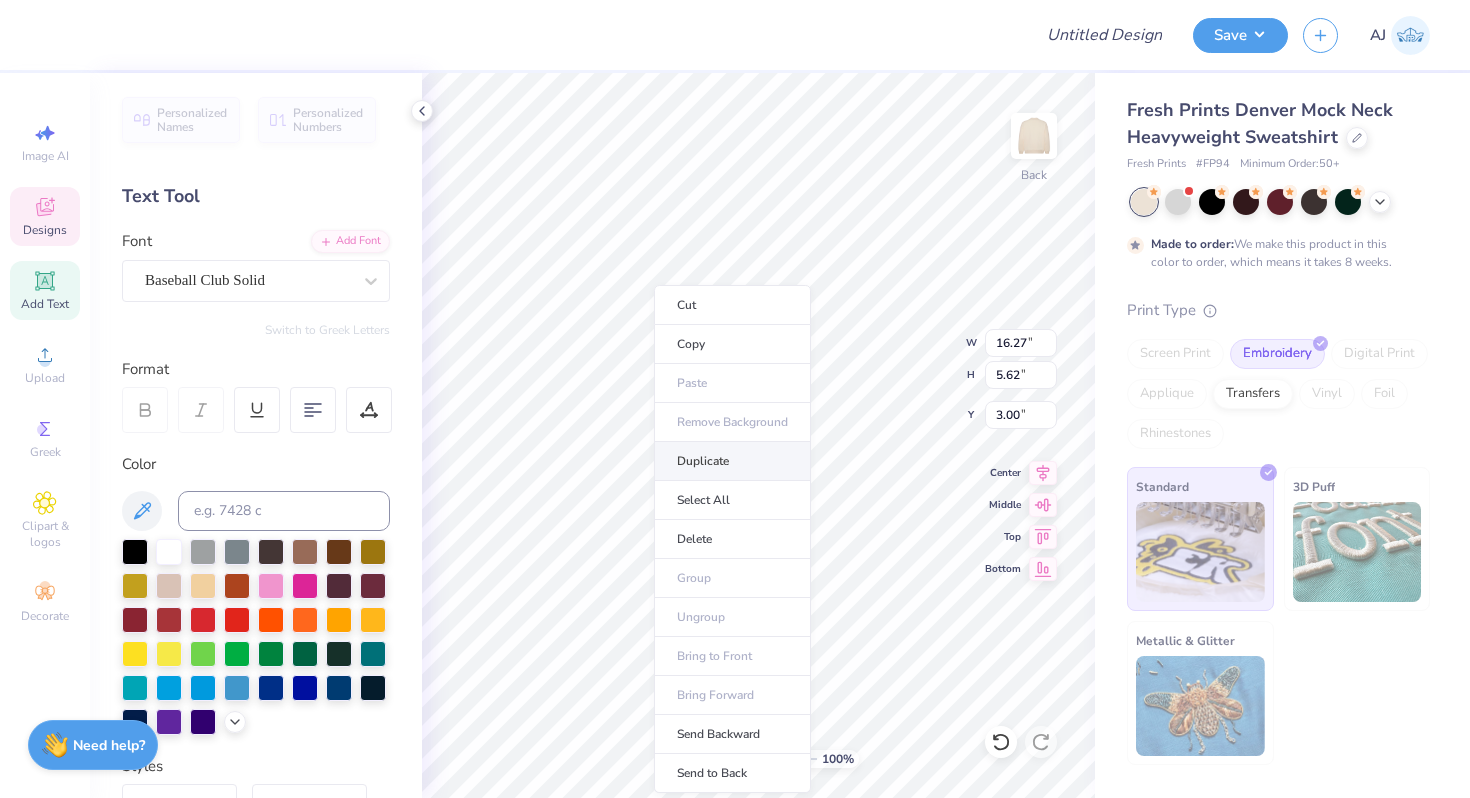 click on "Duplicate" at bounding box center [732, 461] 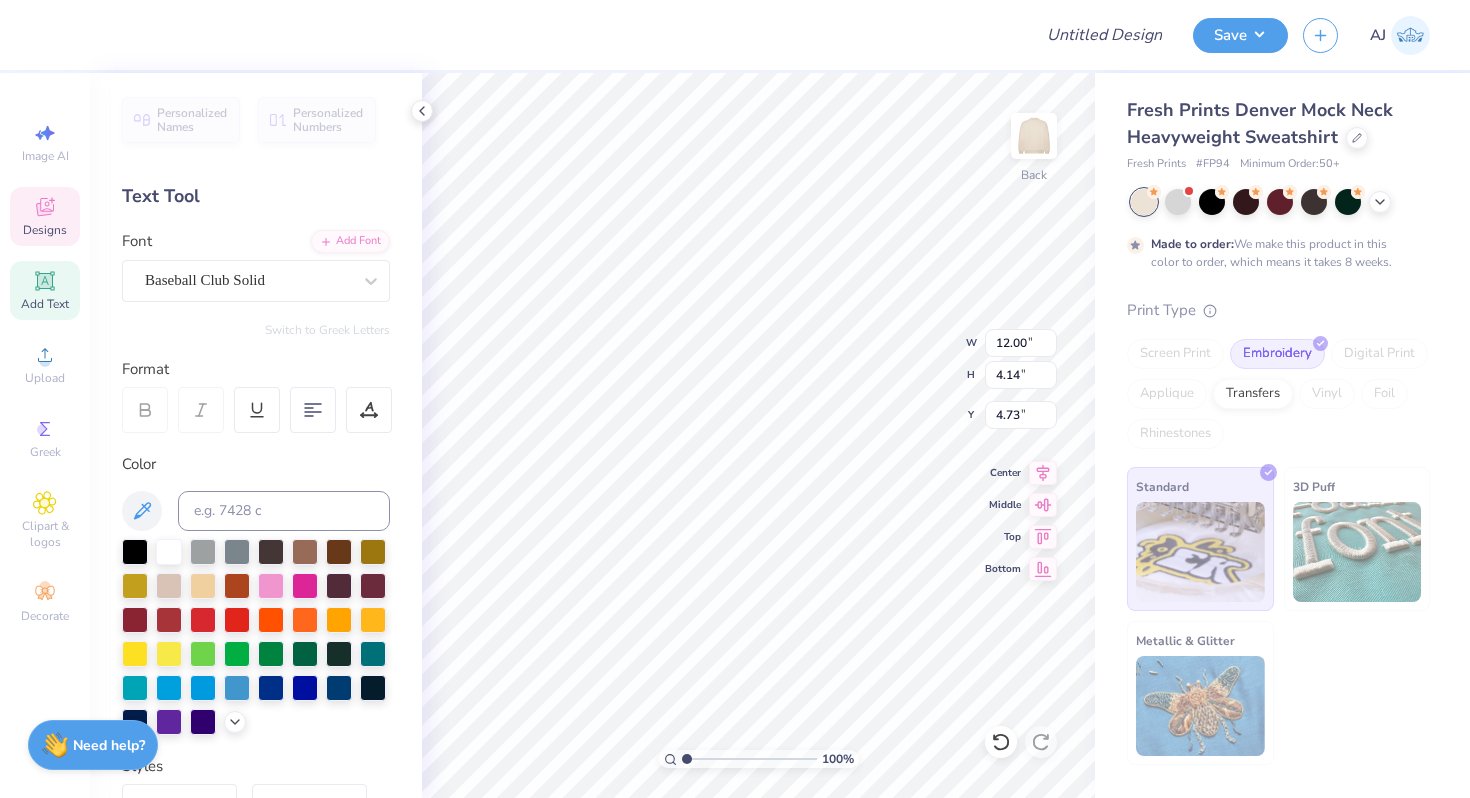 type on "12.00" 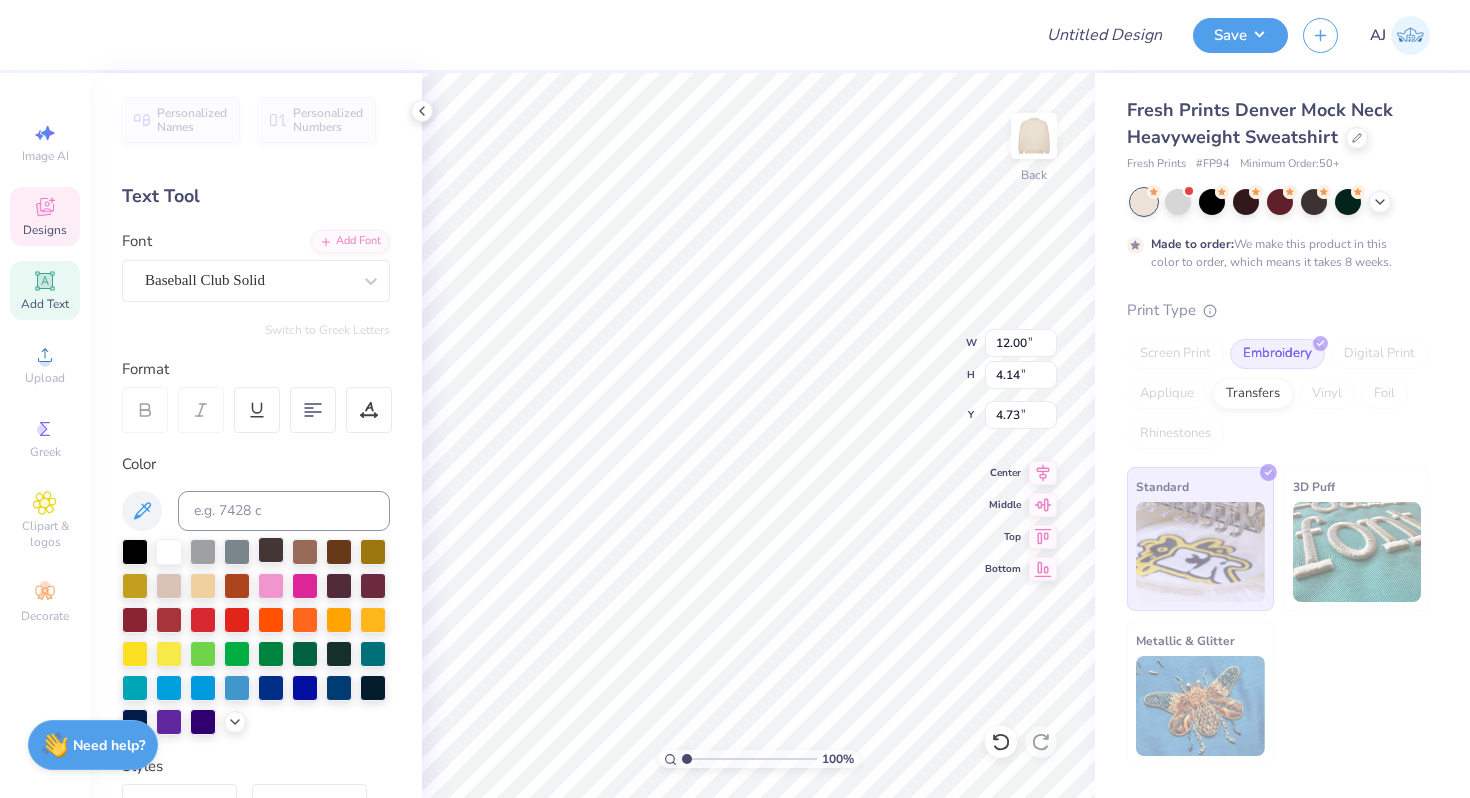 type on "3.74" 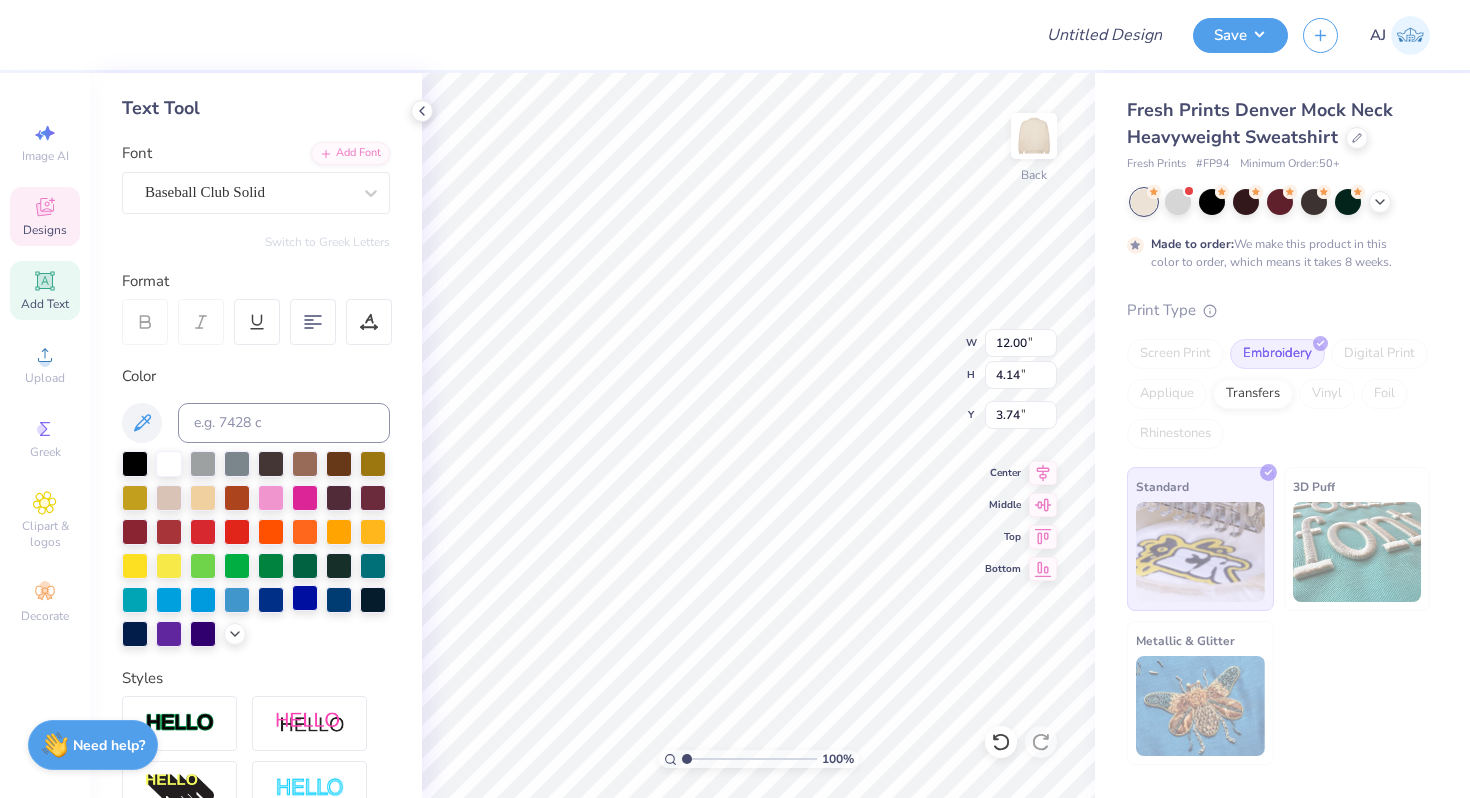 scroll, scrollTop: 96, scrollLeft: 0, axis: vertical 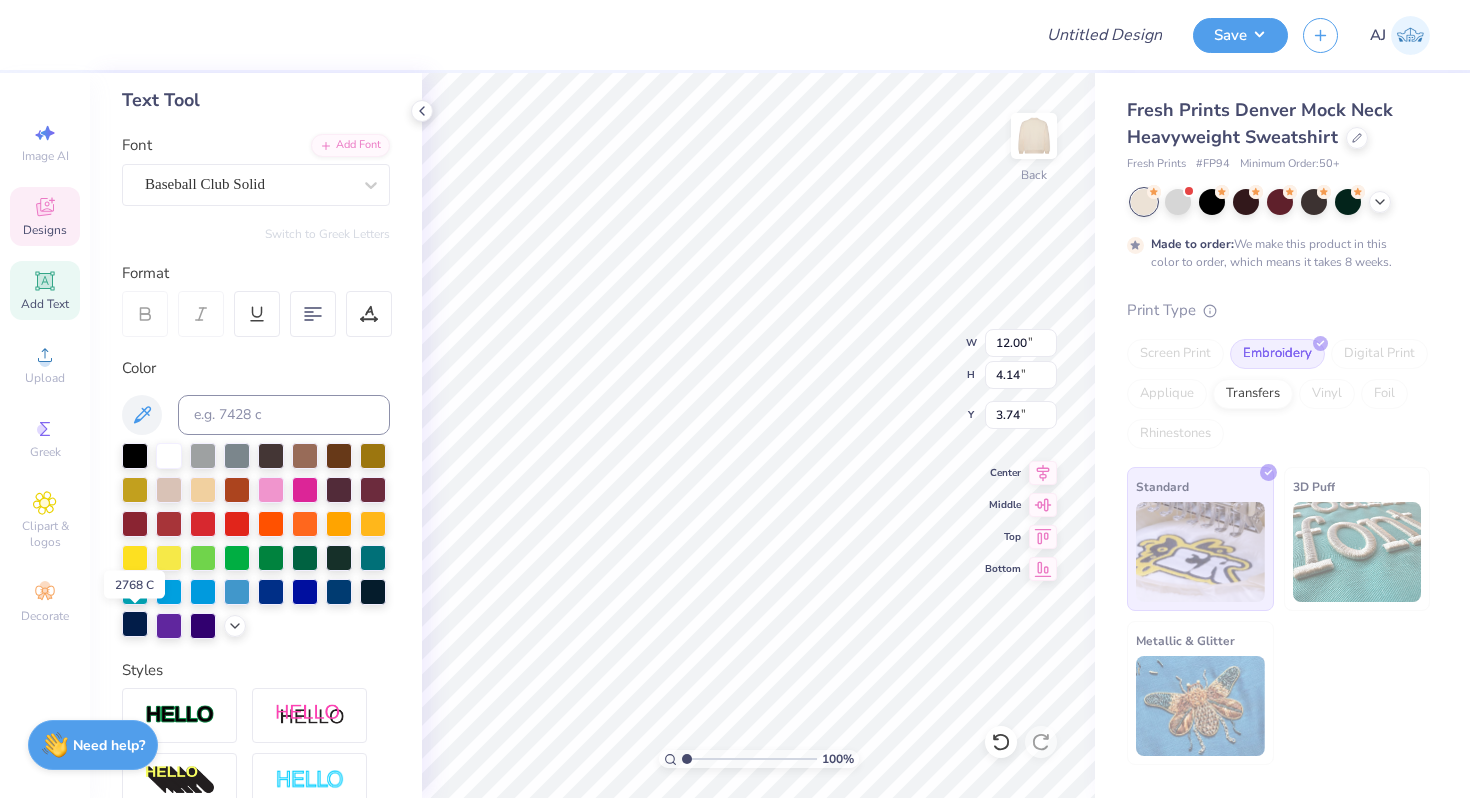 click at bounding box center (135, 624) 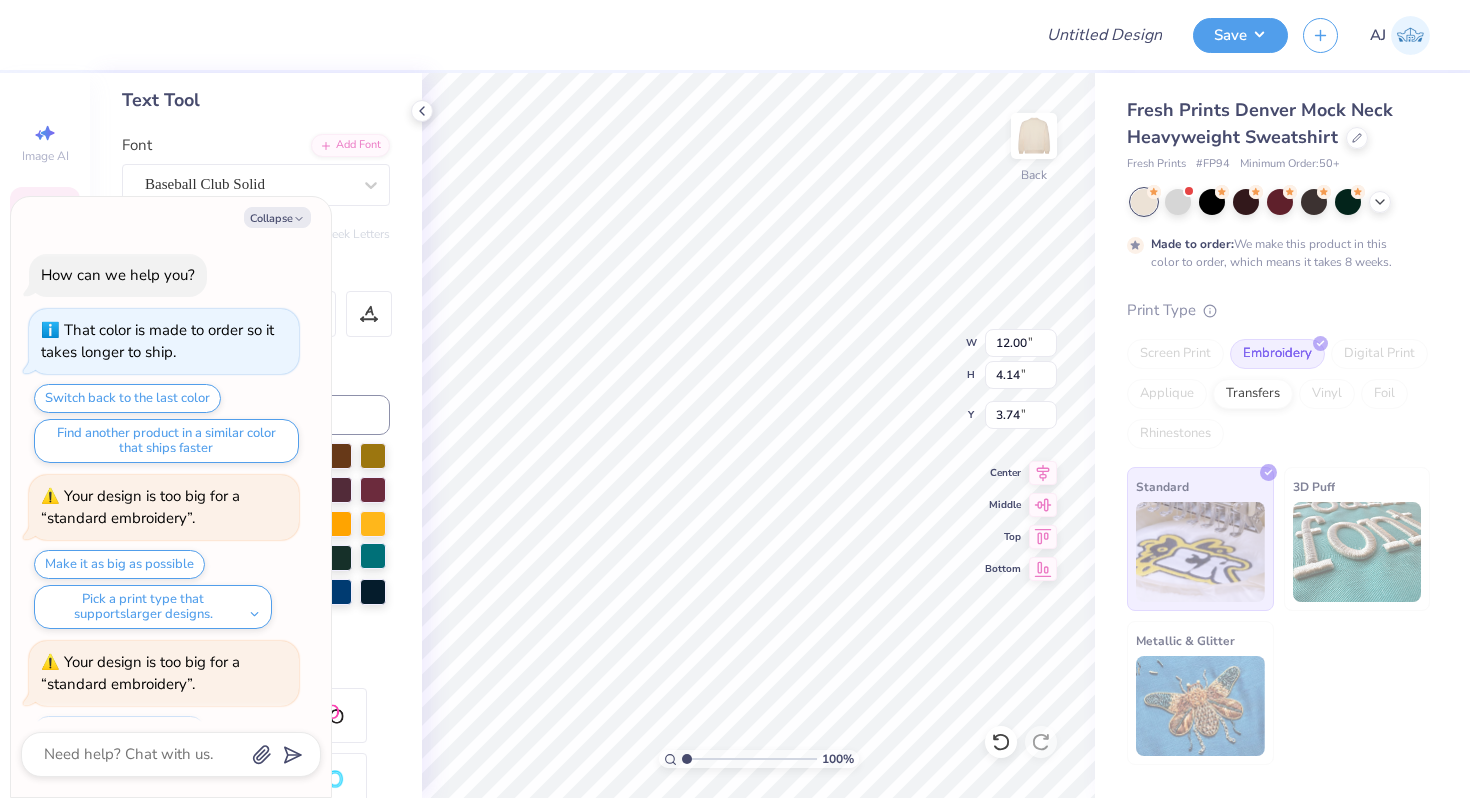 scroll, scrollTop: 88, scrollLeft: 0, axis: vertical 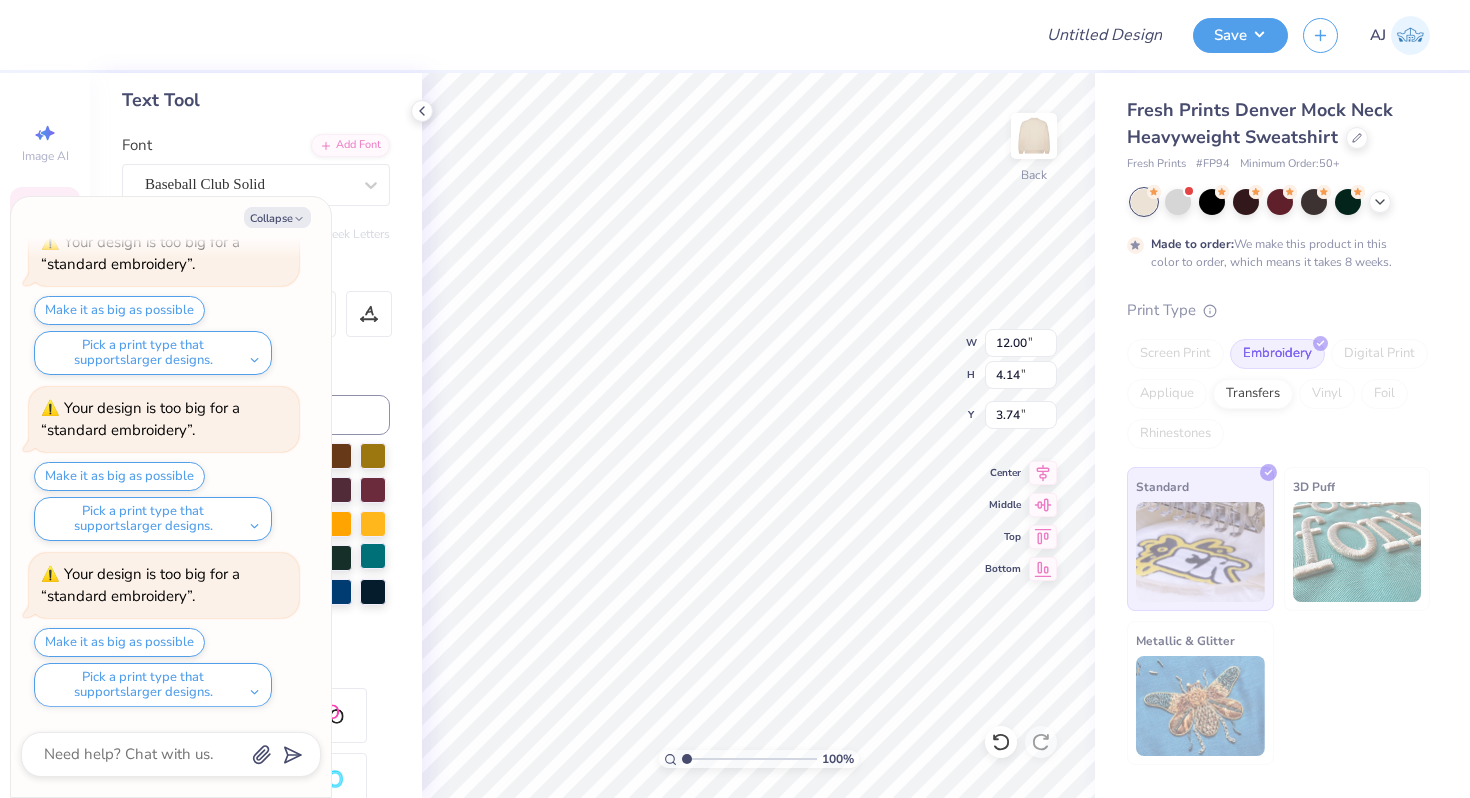 type on "x" 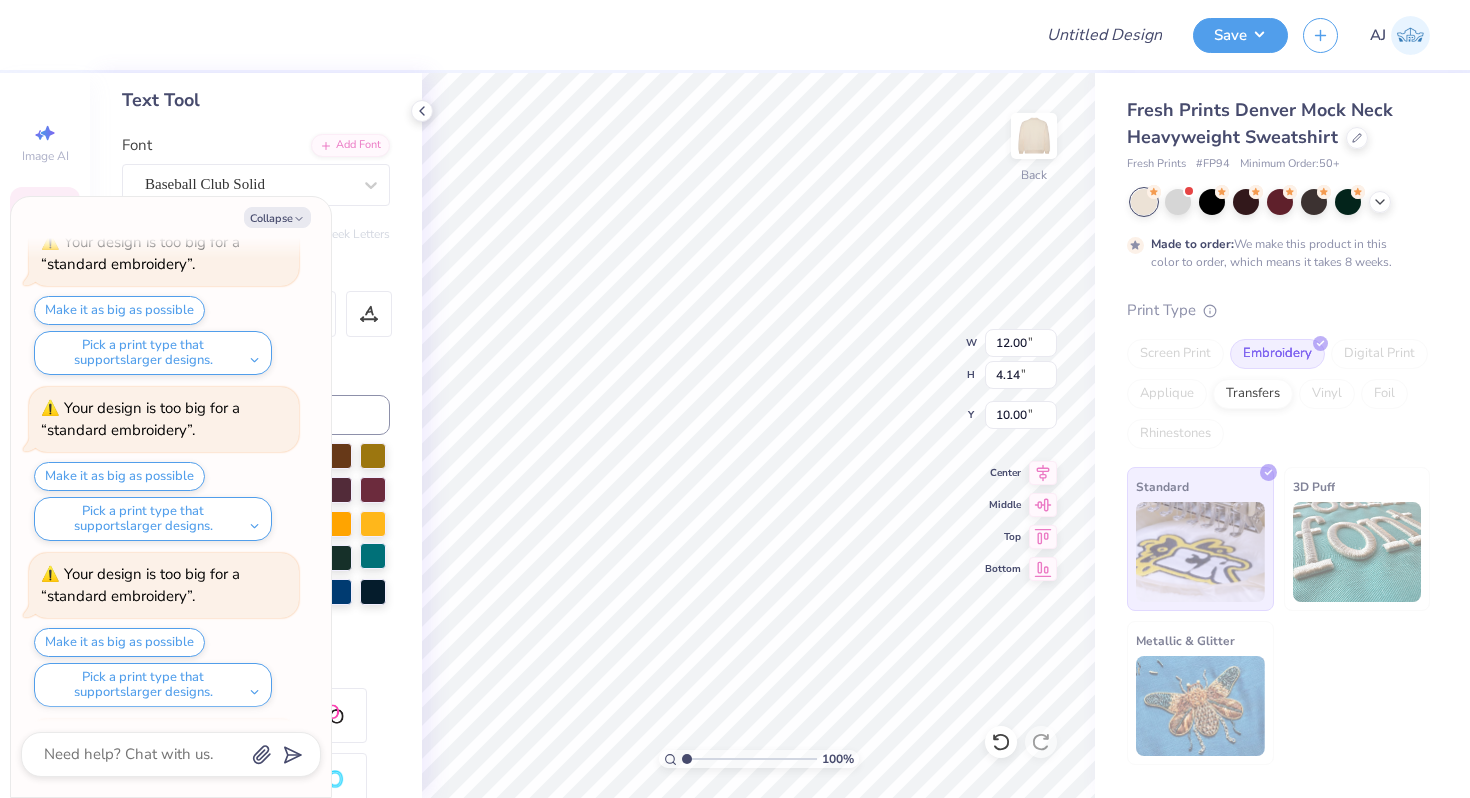 scroll, scrollTop: 420, scrollLeft: 0, axis: vertical 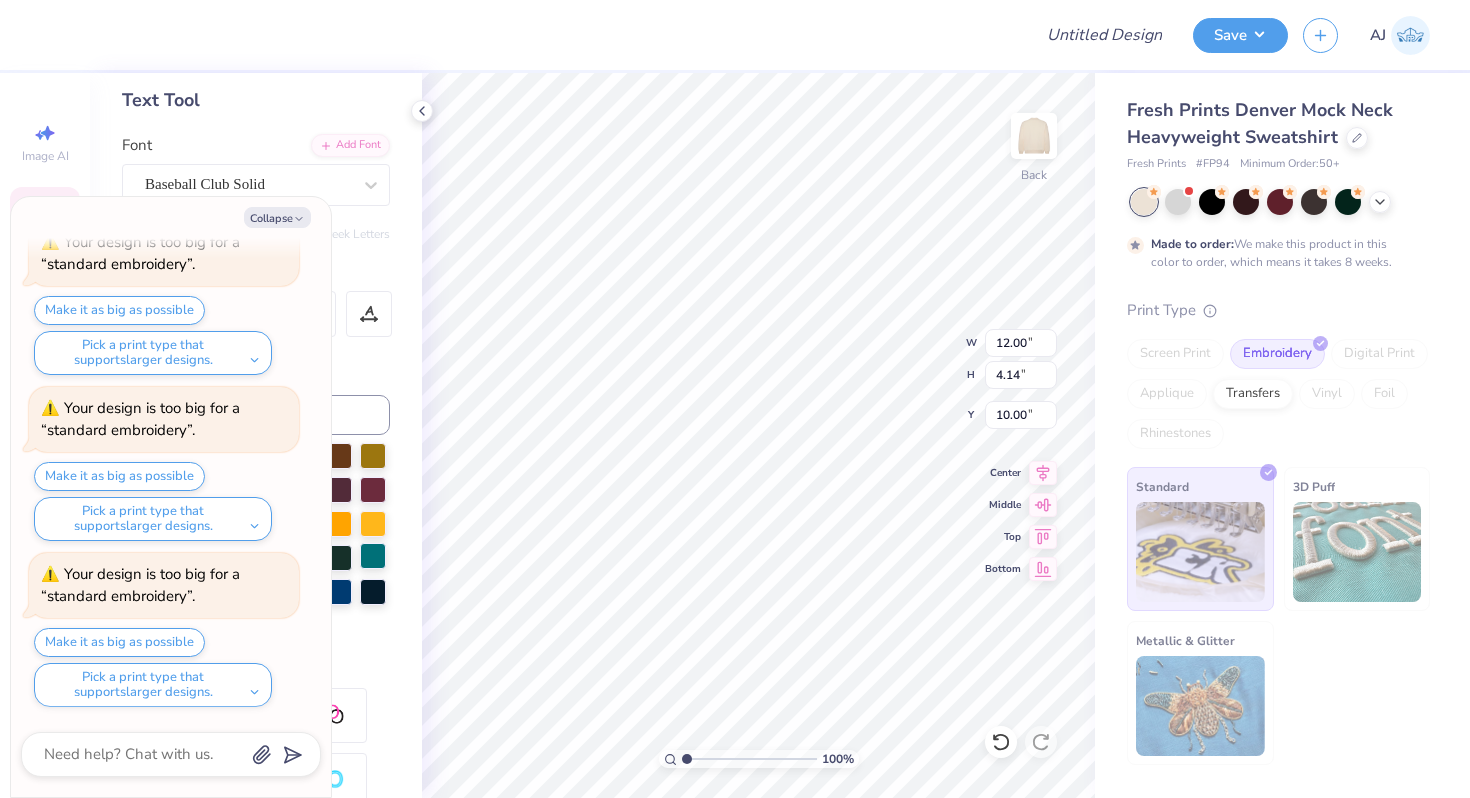 type on "x" 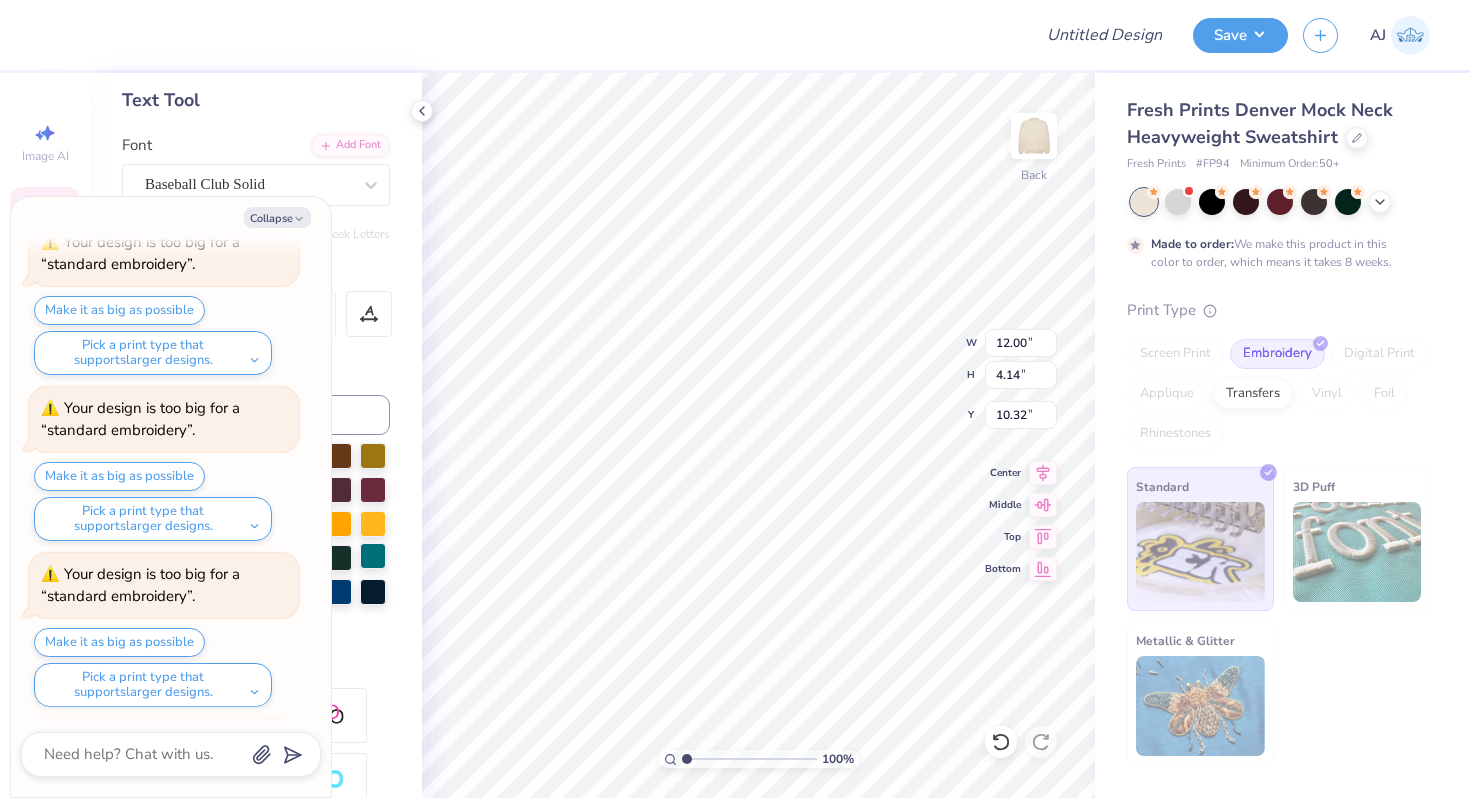 scroll, scrollTop: 586, scrollLeft: 0, axis: vertical 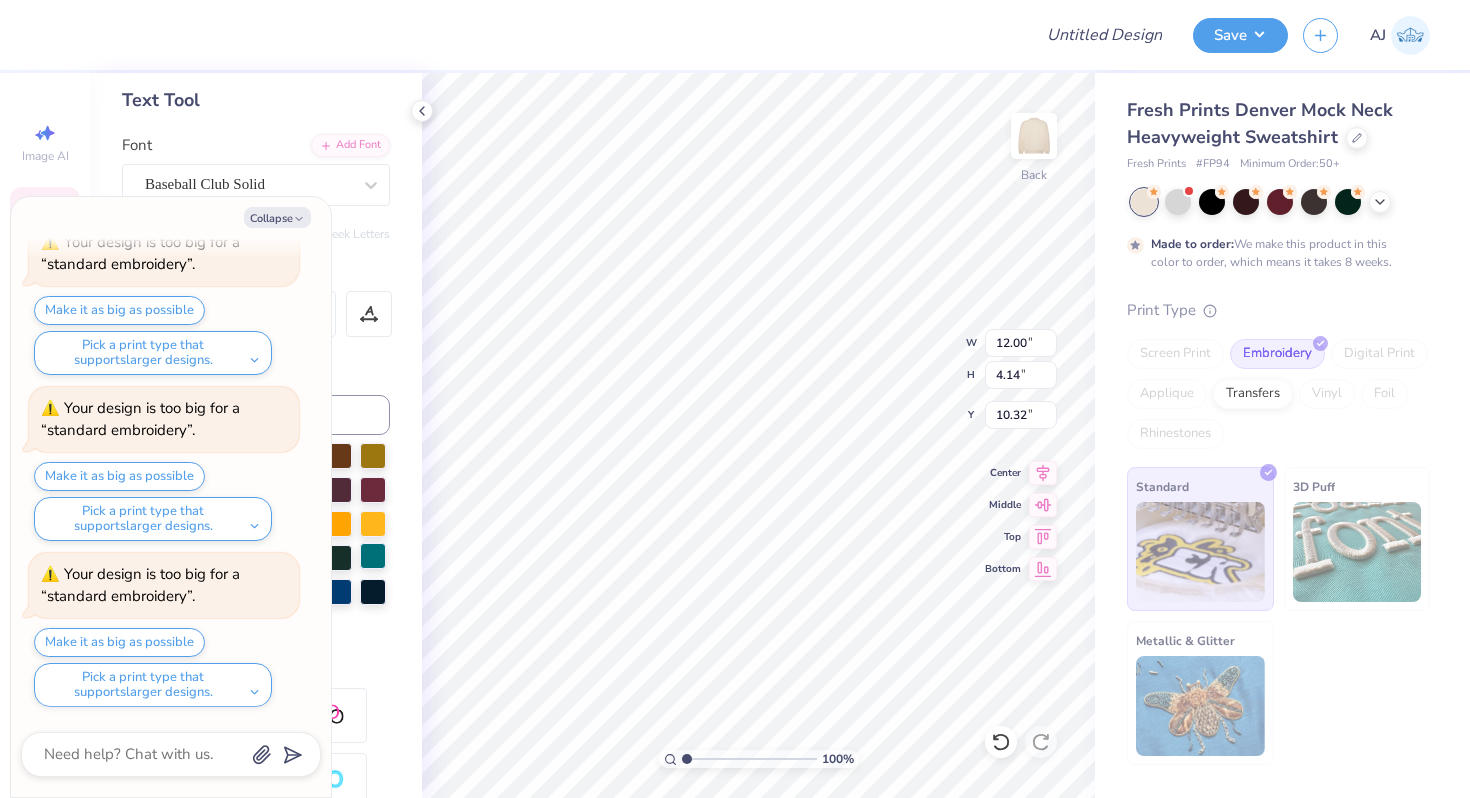 type on "x" 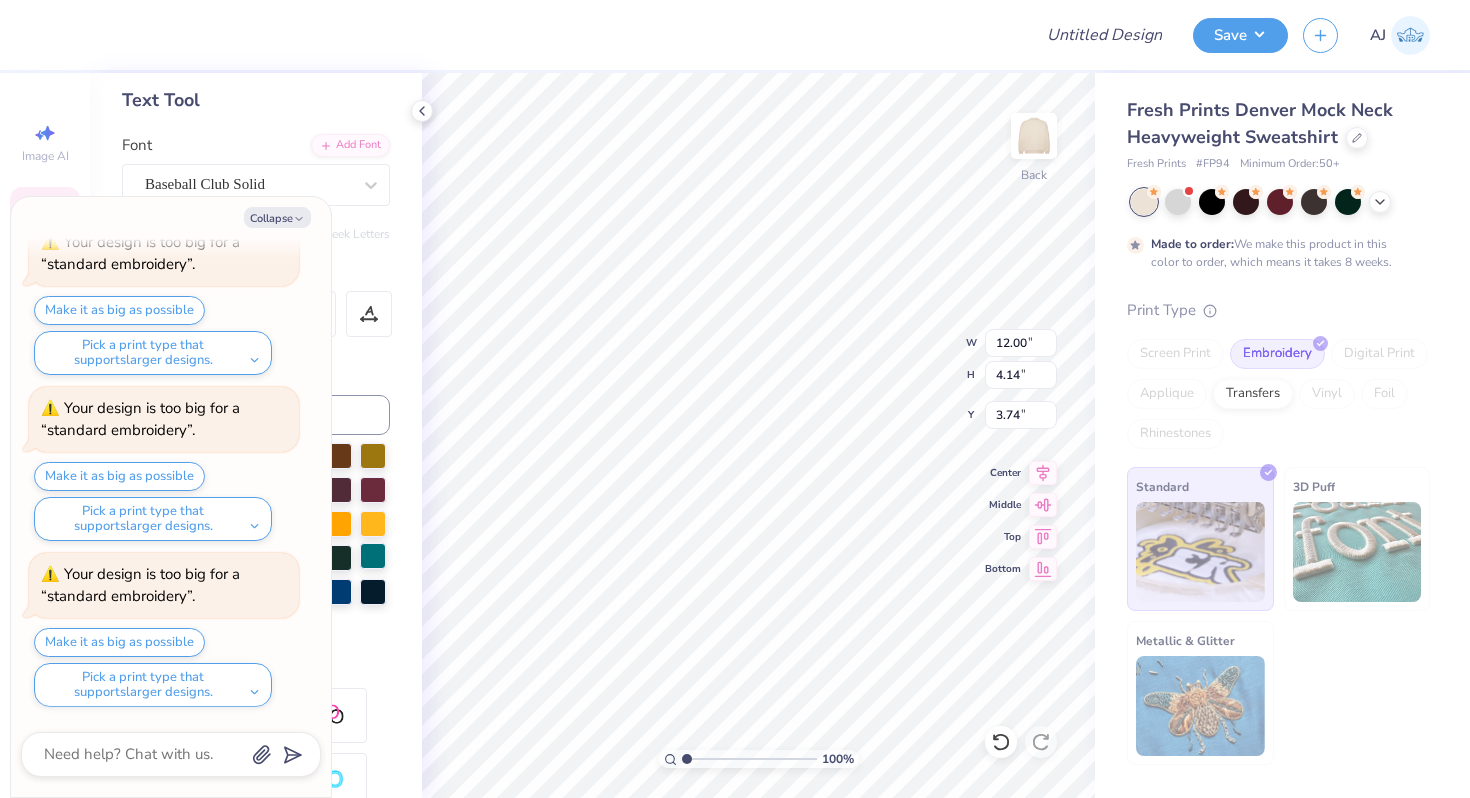 type on "x" 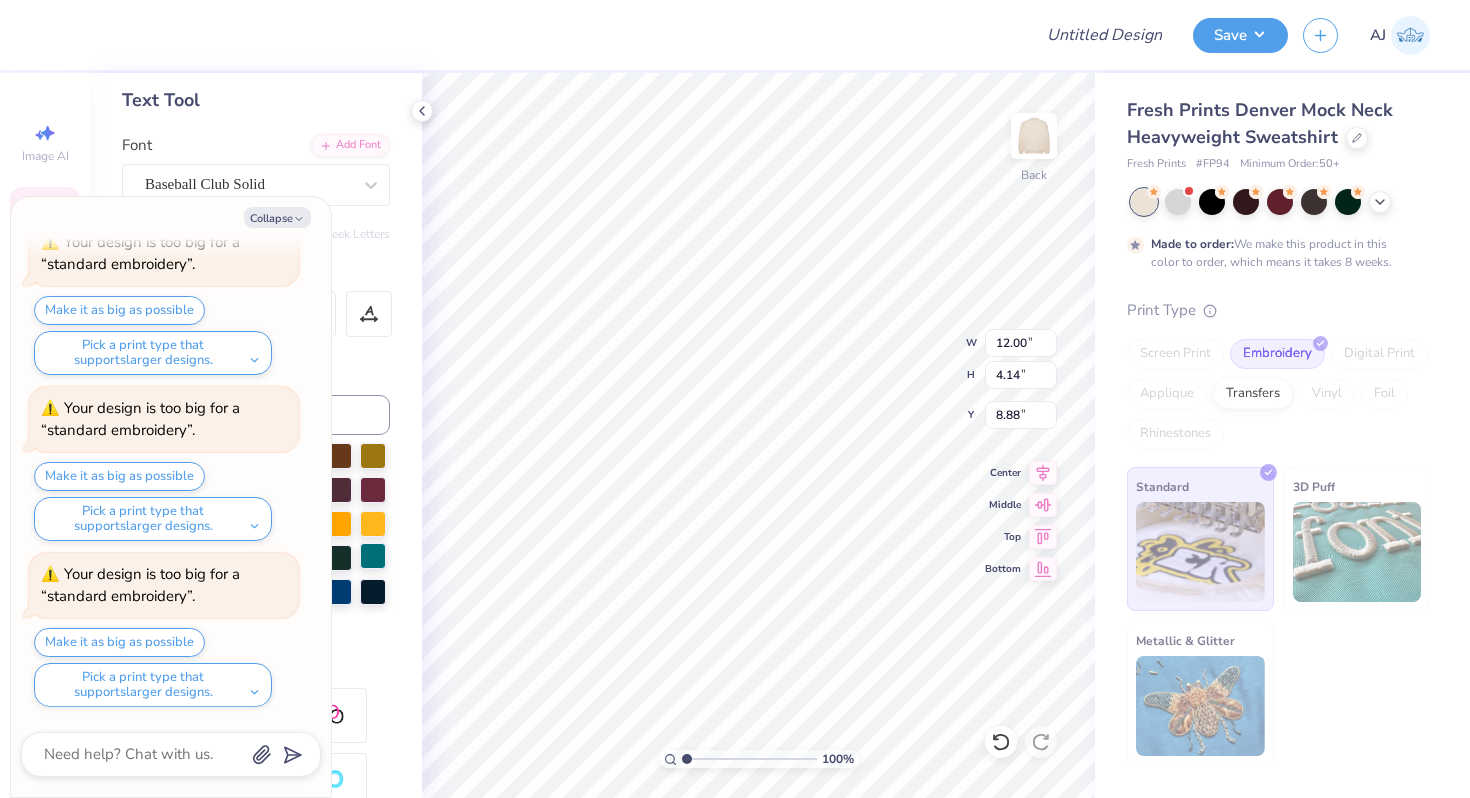 type on "x" 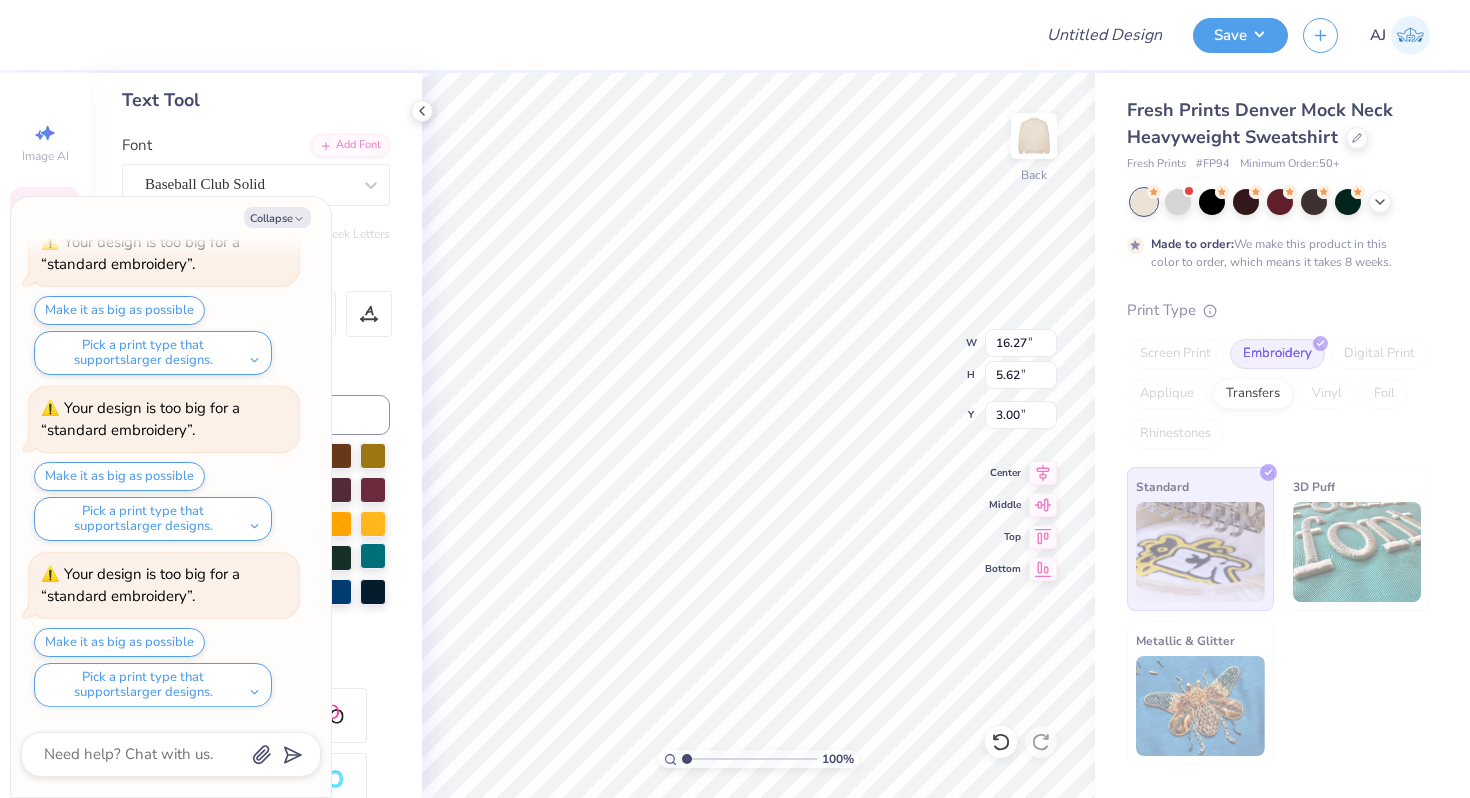 type on "x" 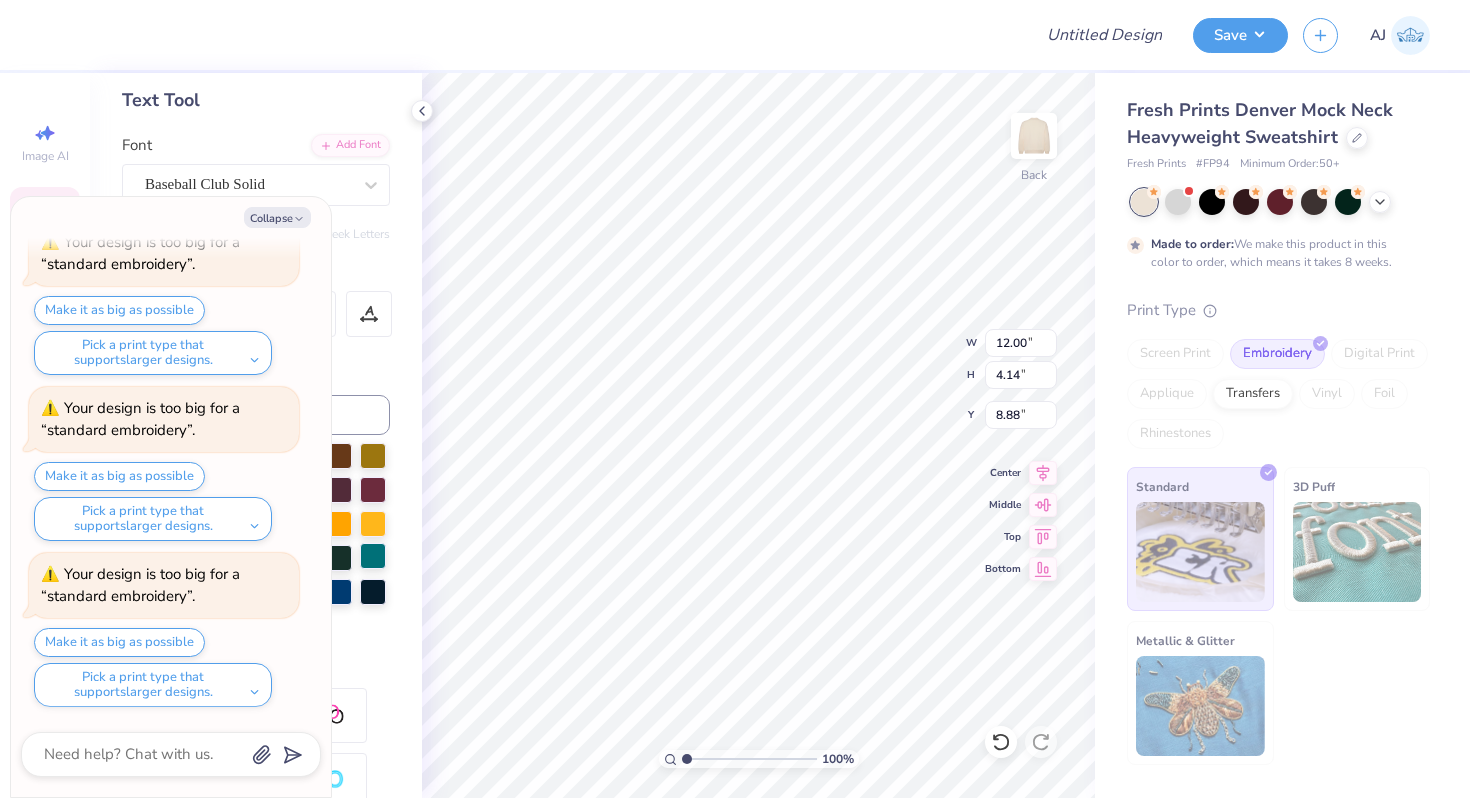 type on "x" 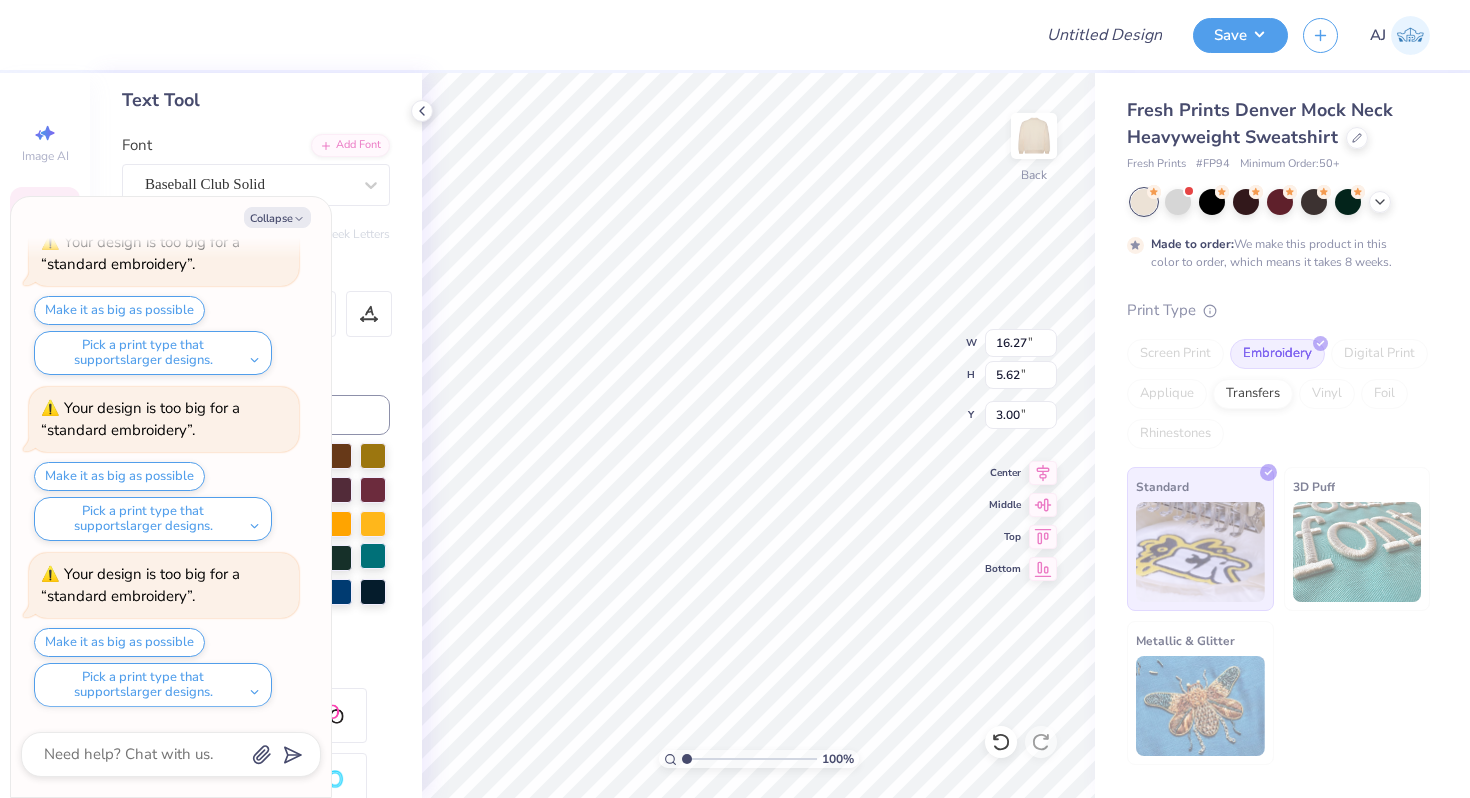 type on "x" 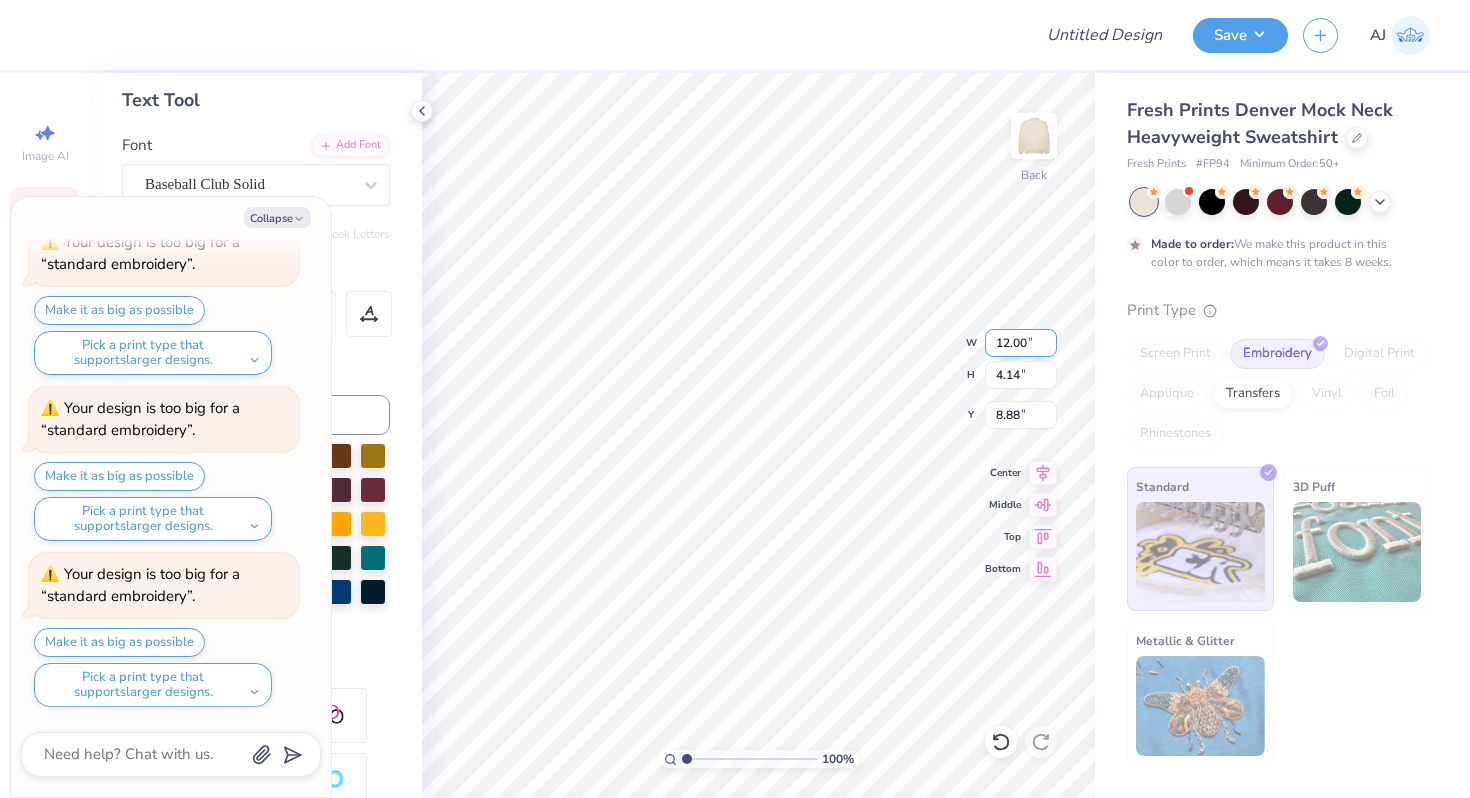 click on "12.00" at bounding box center [1021, 343] 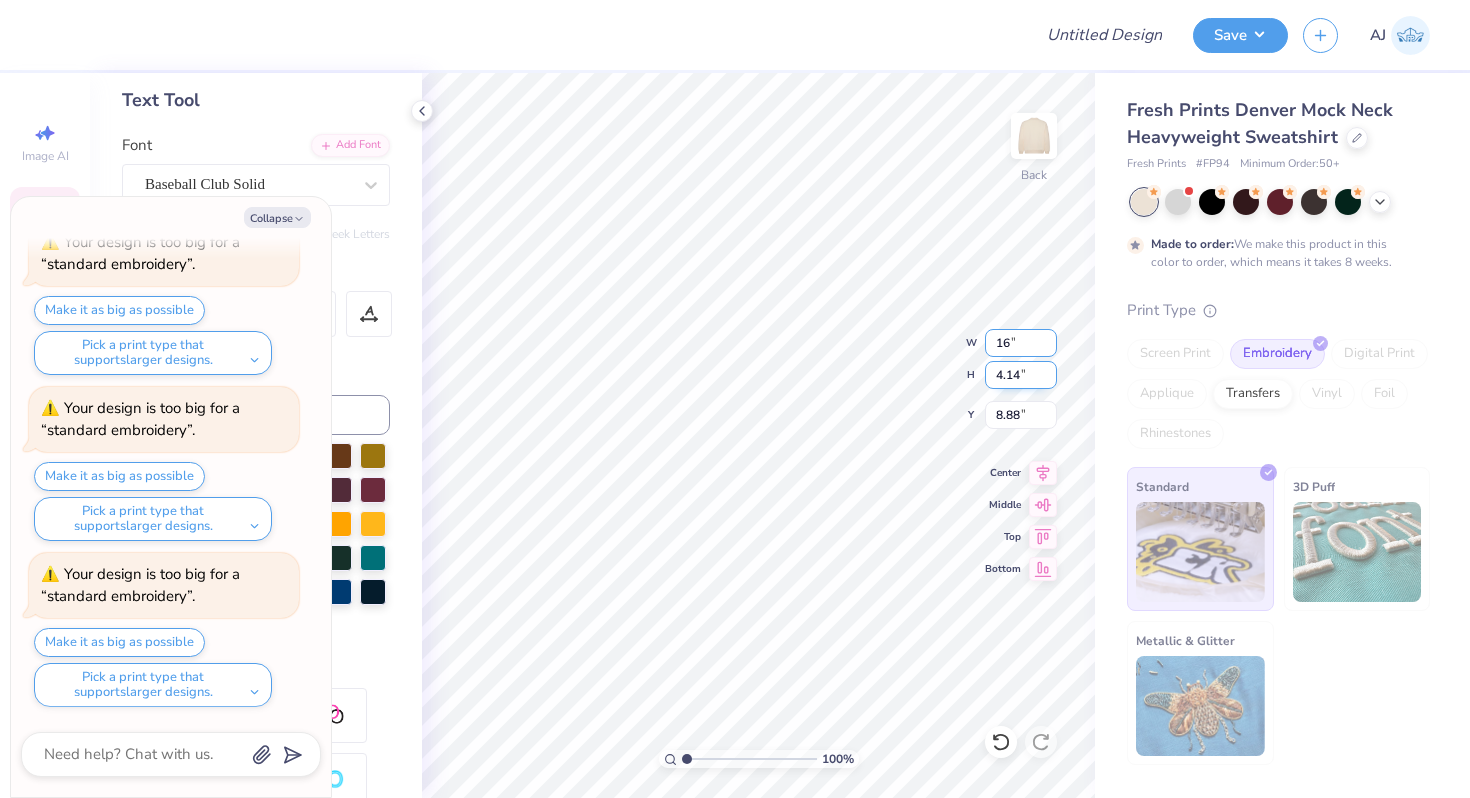 type on "16" 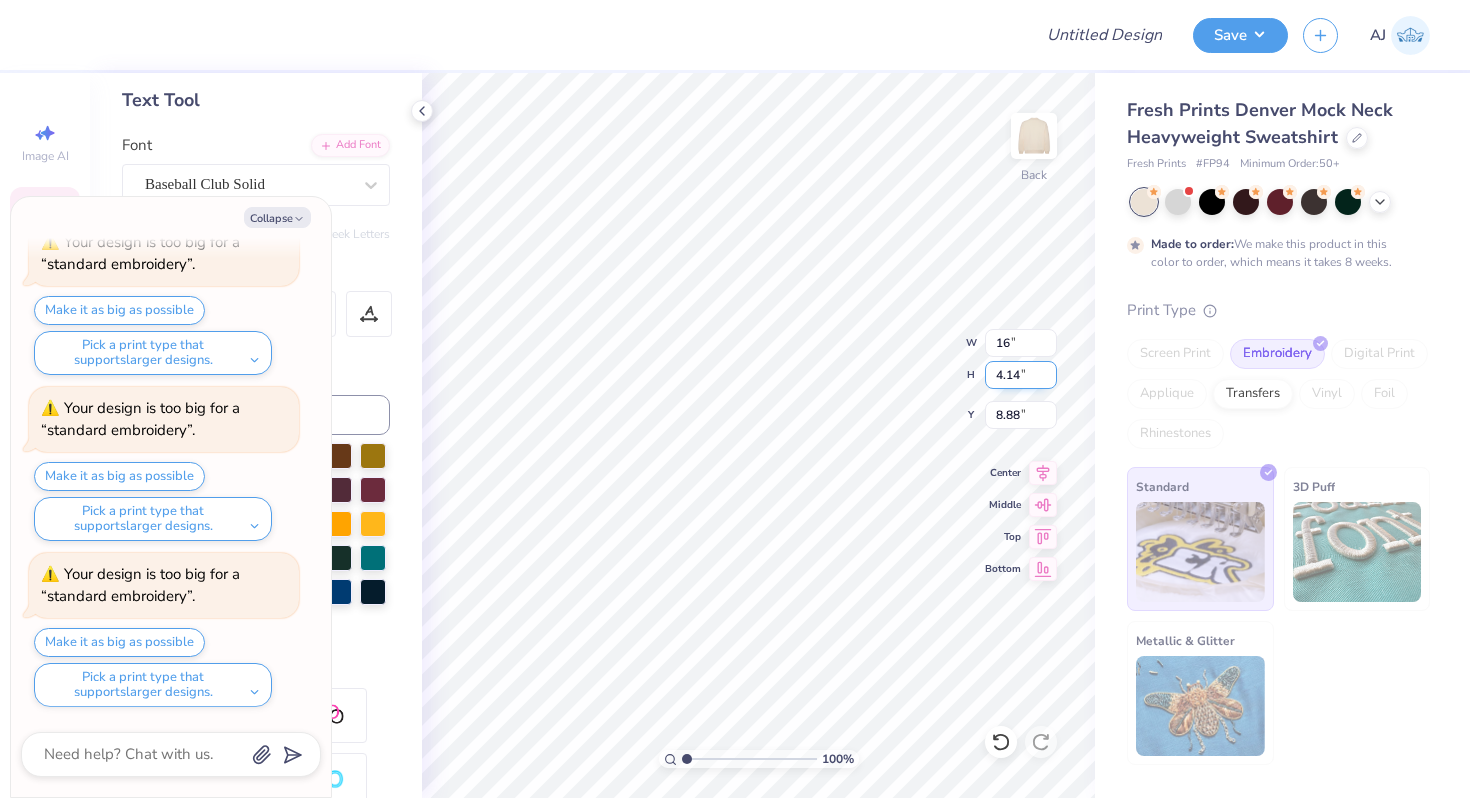 type on "x" 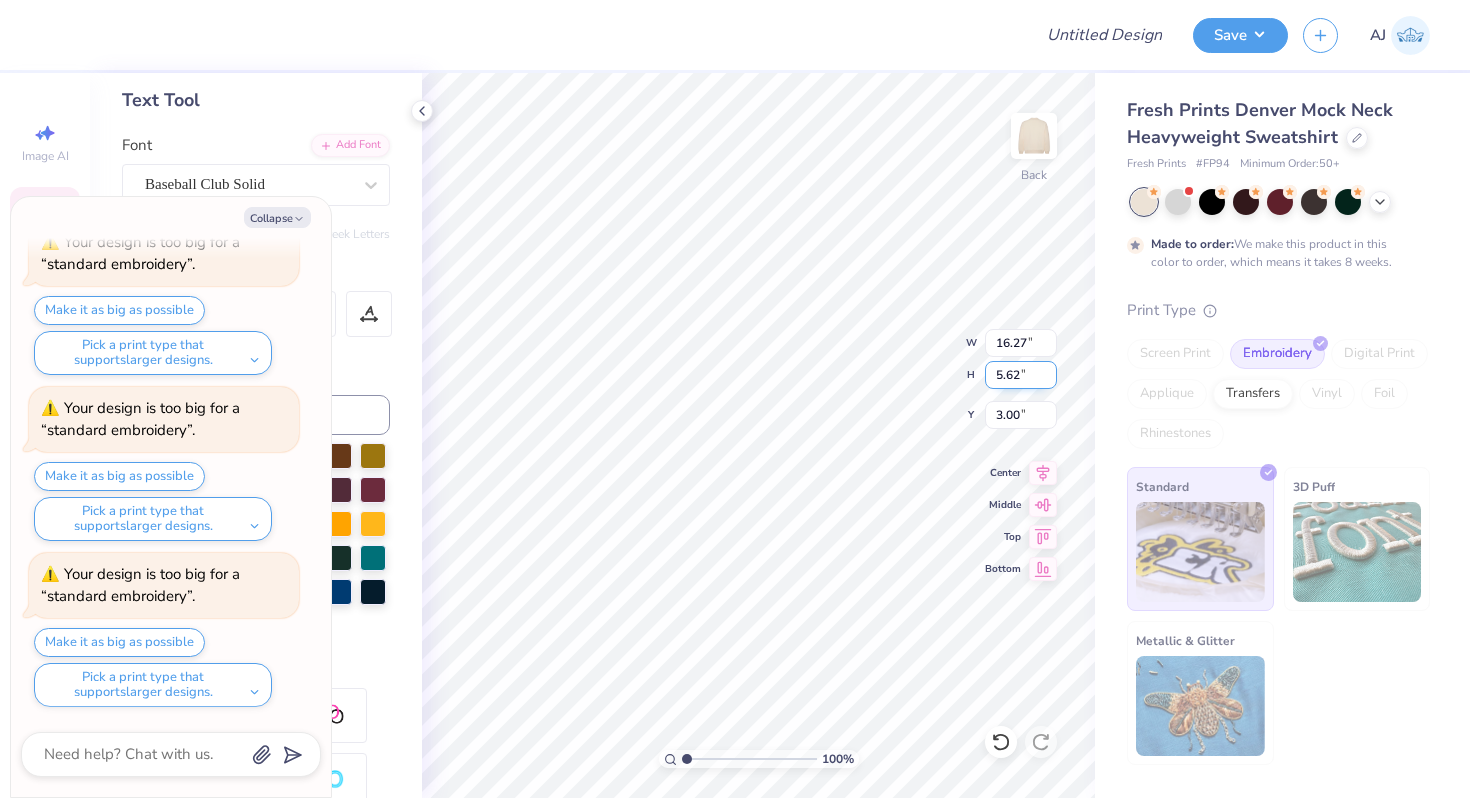 type on "x" 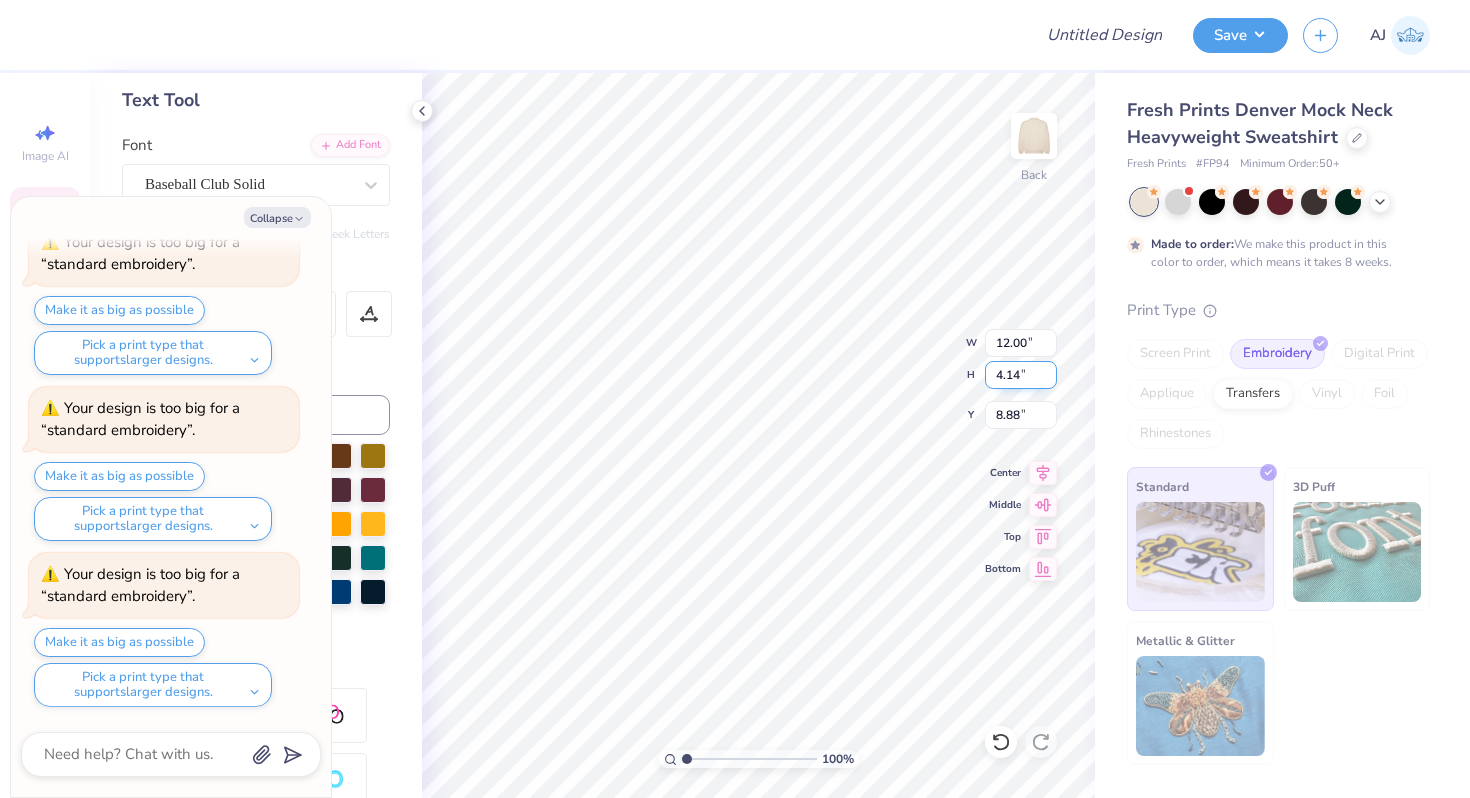 type on "x" 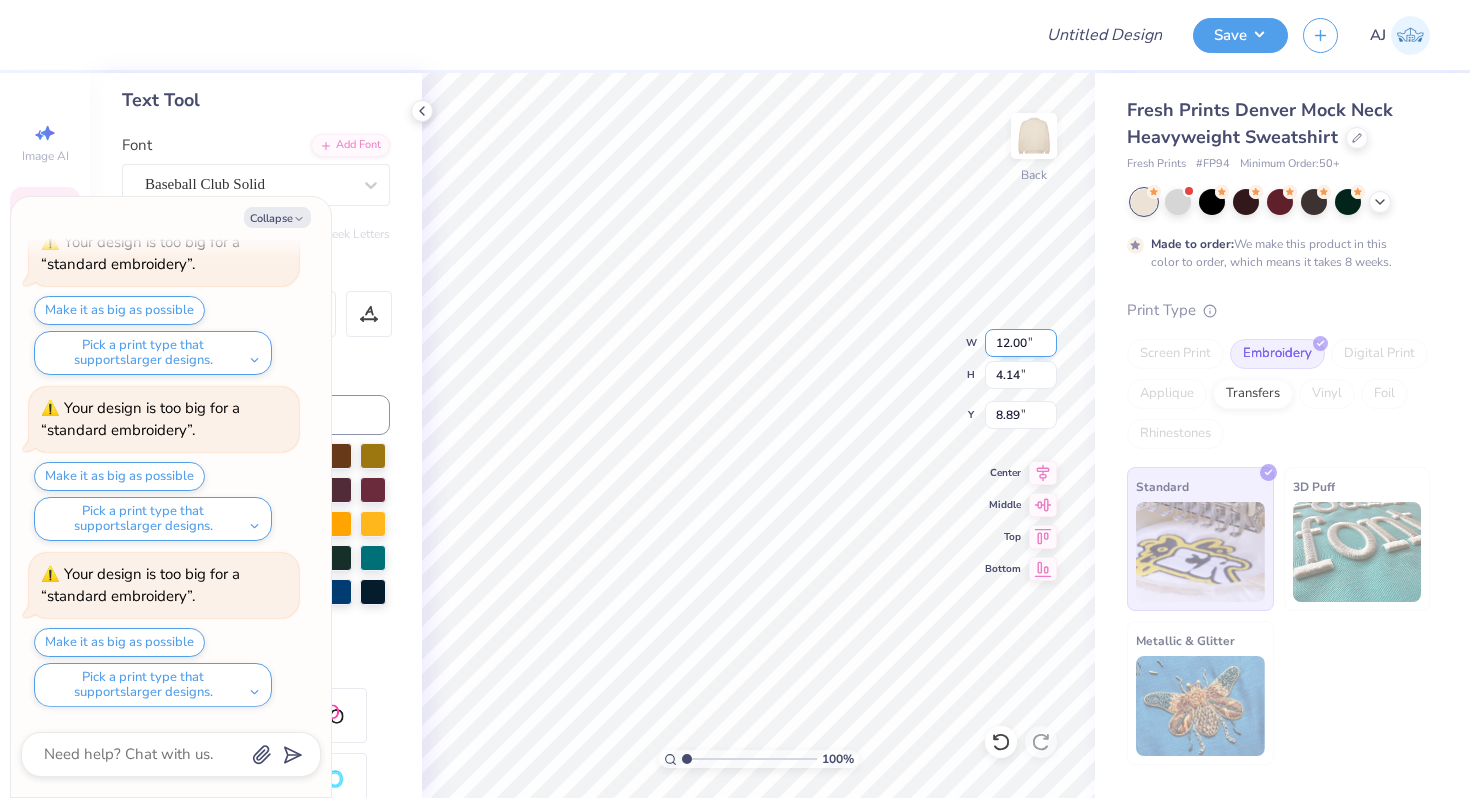 click on "12.00" at bounding box center [1021, 343] 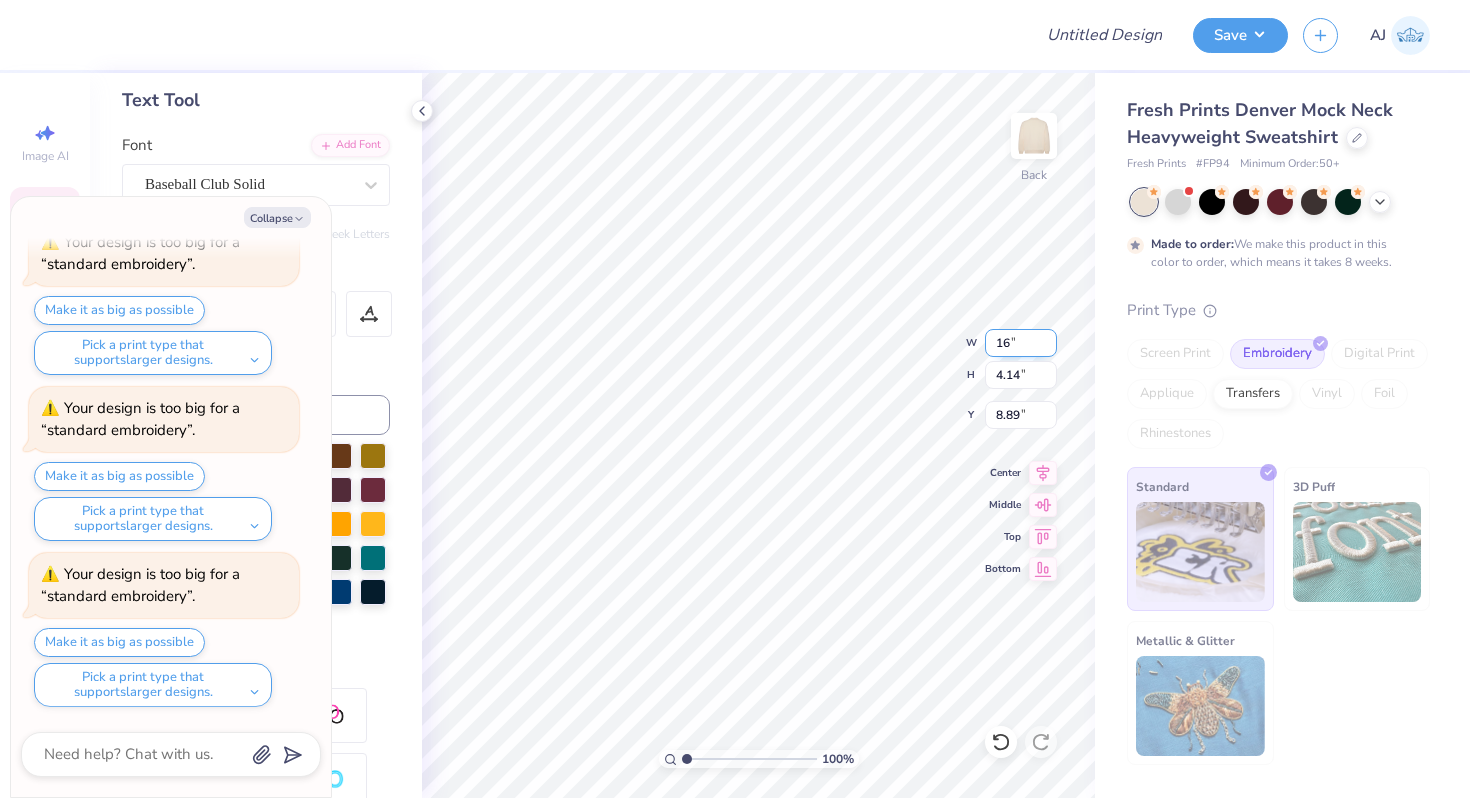 type on "16" 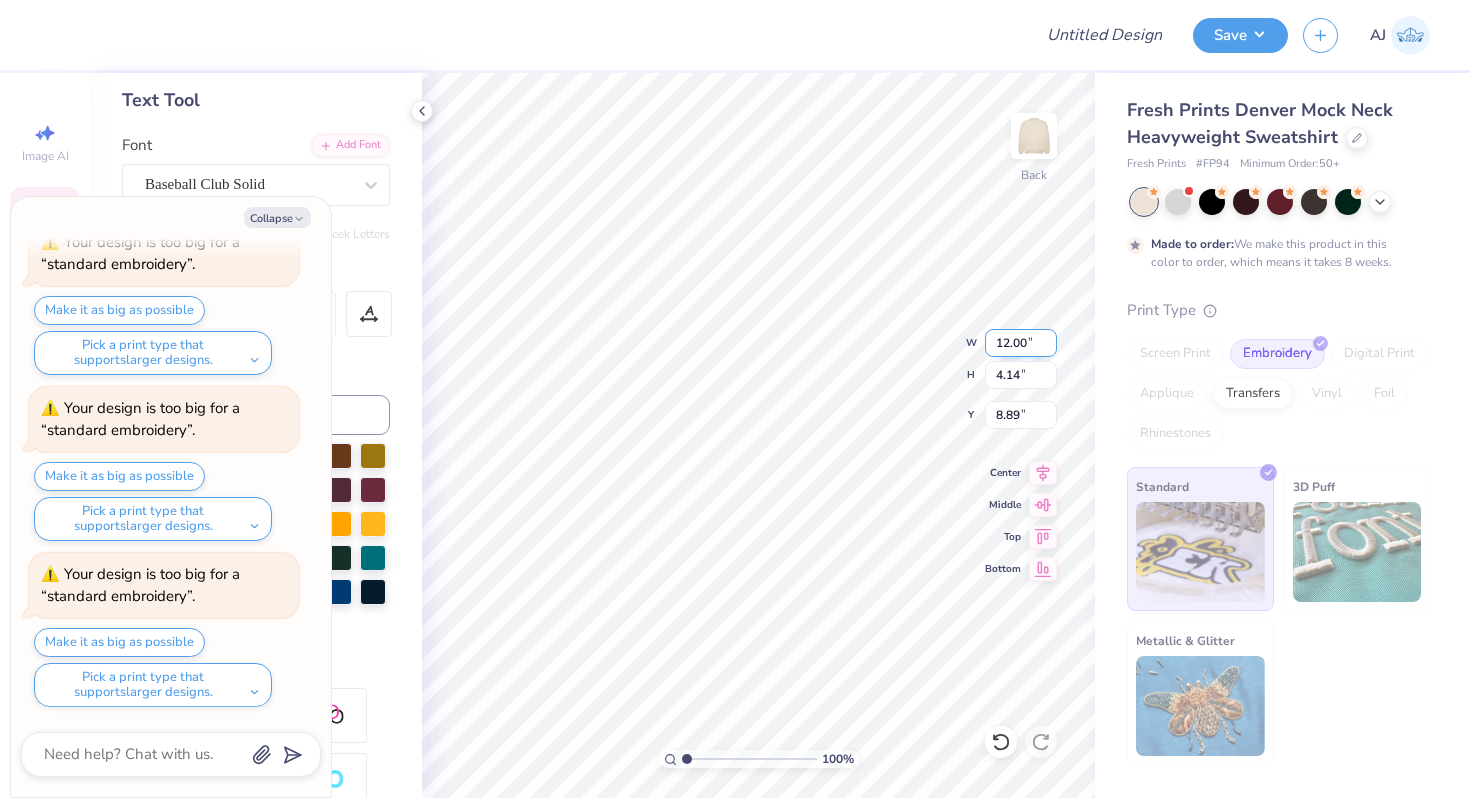 click on "12.00" at bounding box center [1021, 343] 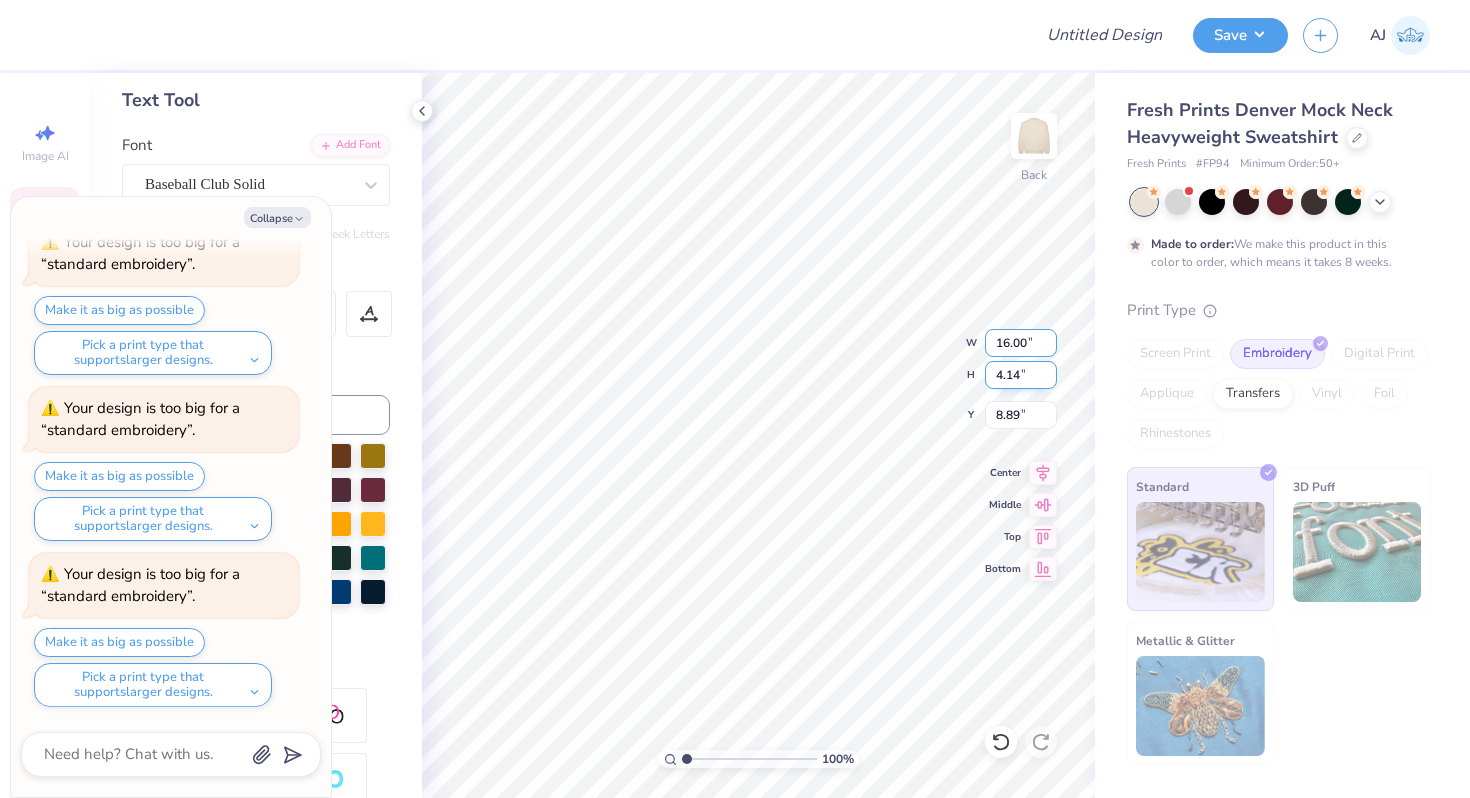 type on "16.00" 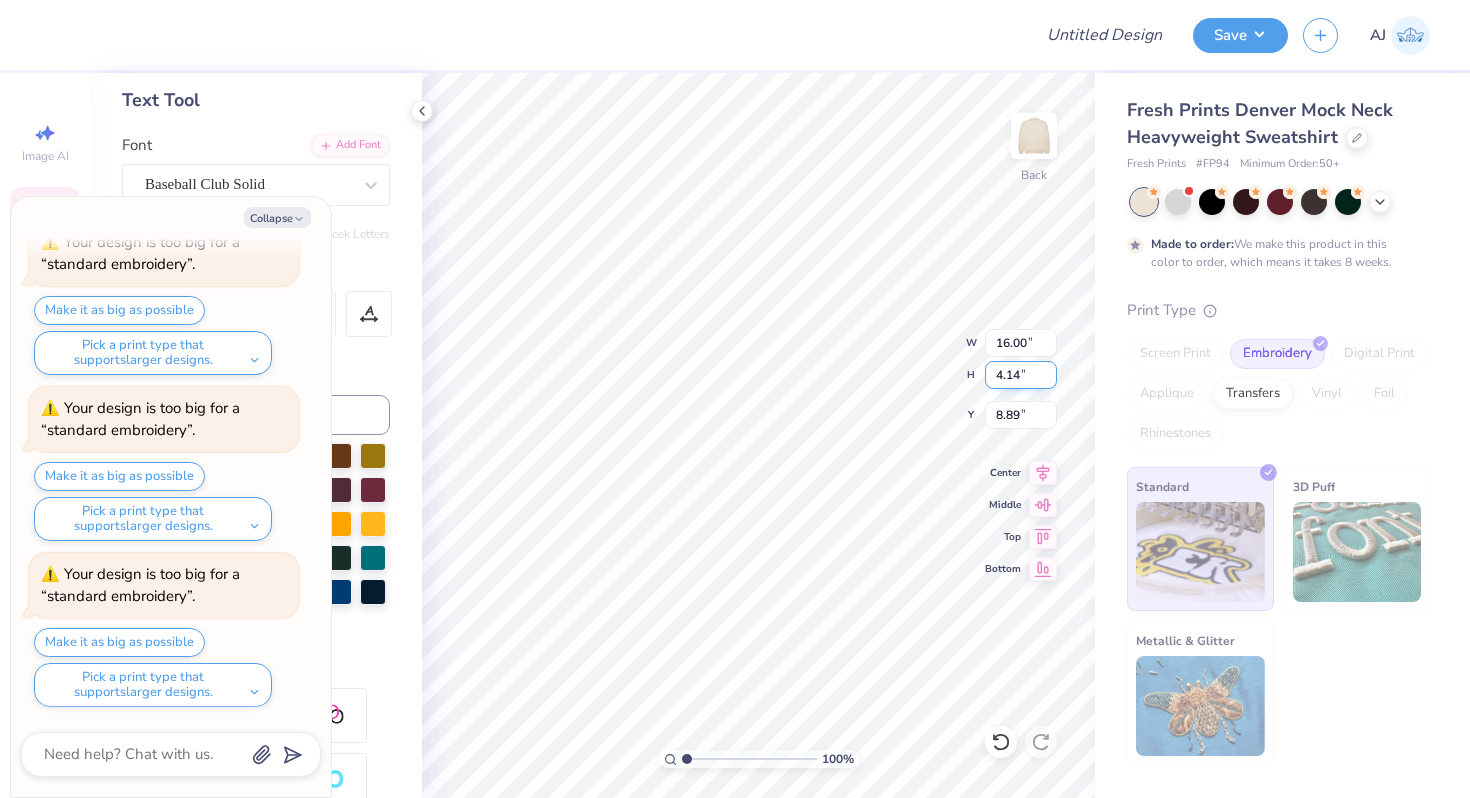 click on "4.14" at bounding box center (1021, 375) 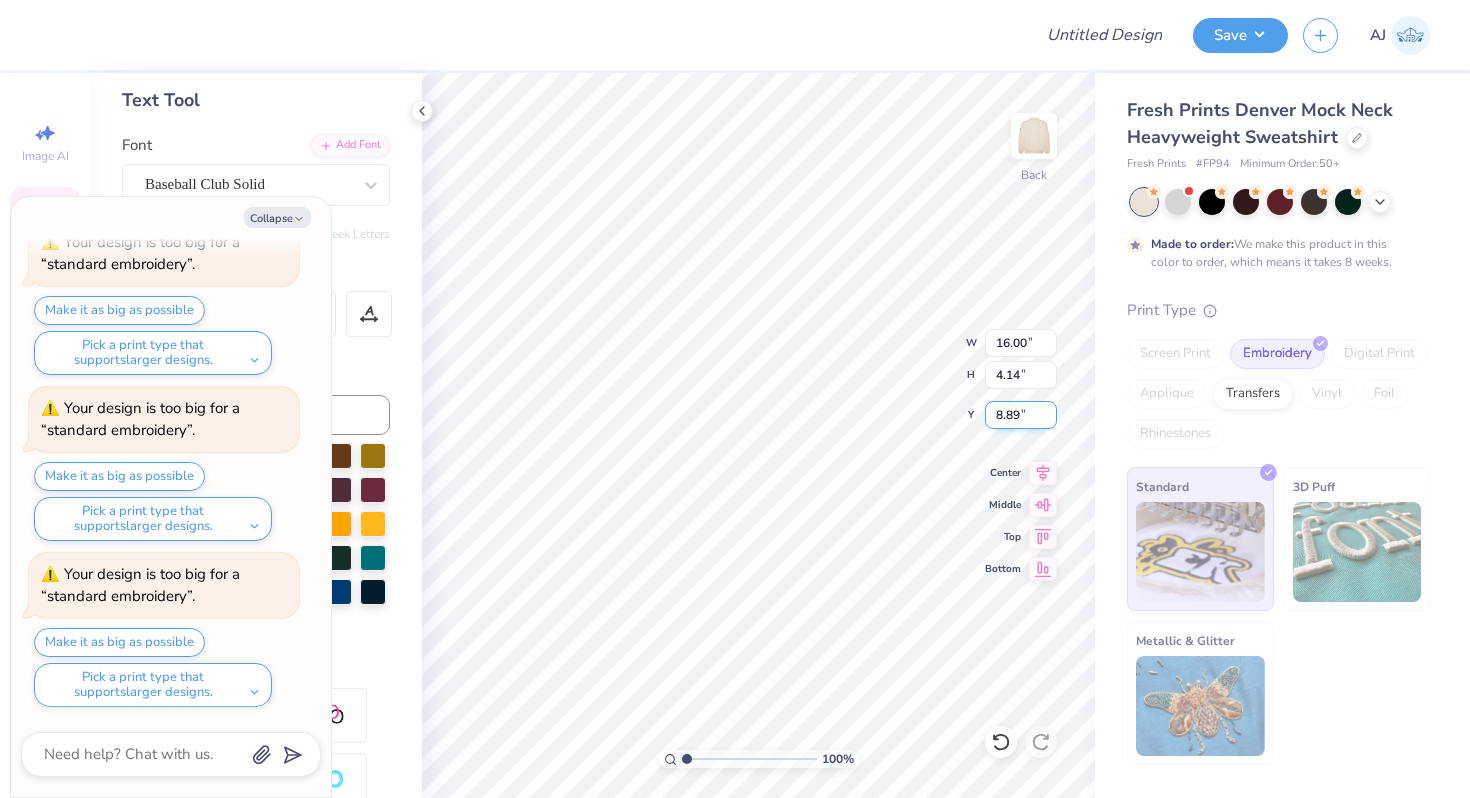 click on "8.89" at bounding box center (1021, 415) 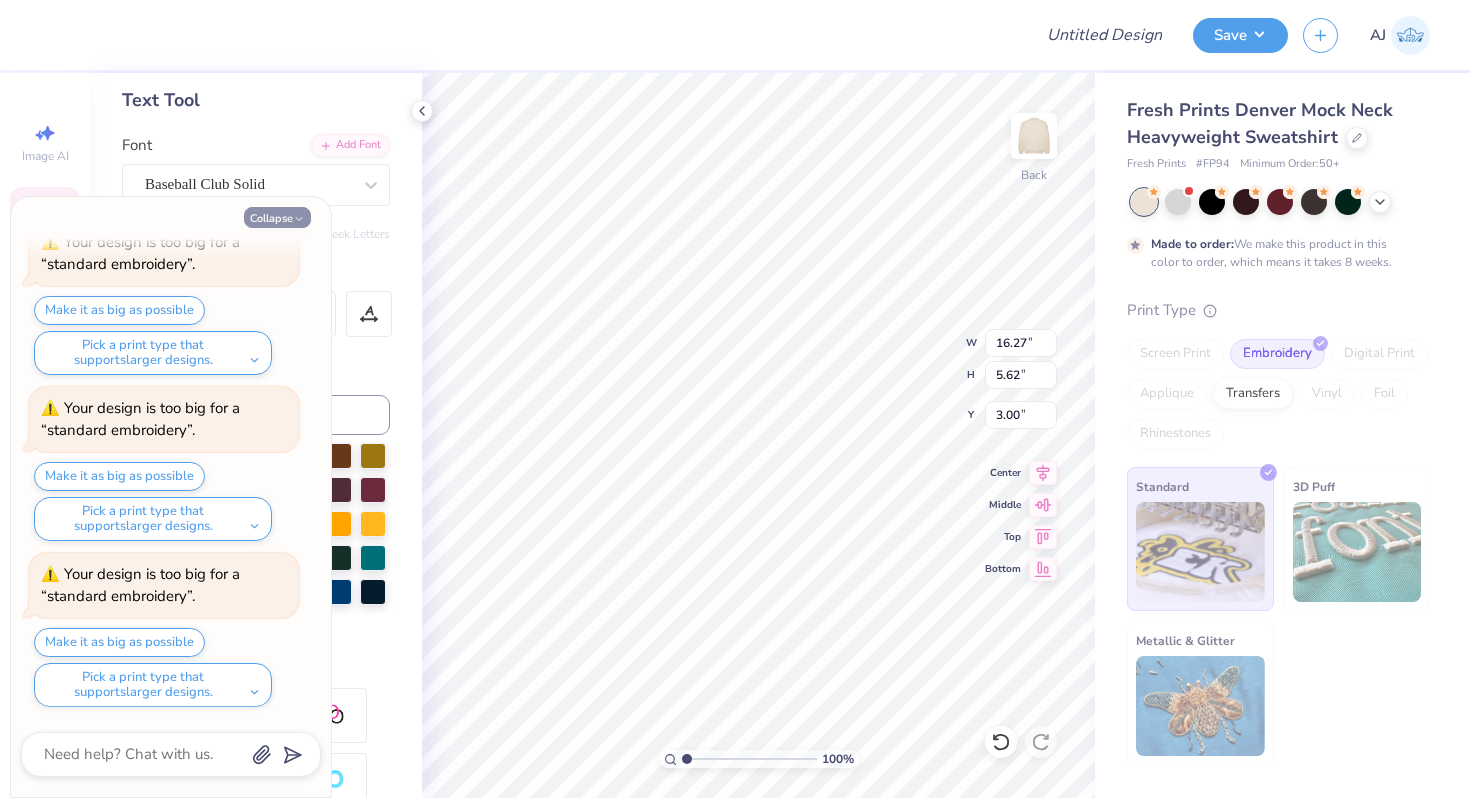 click 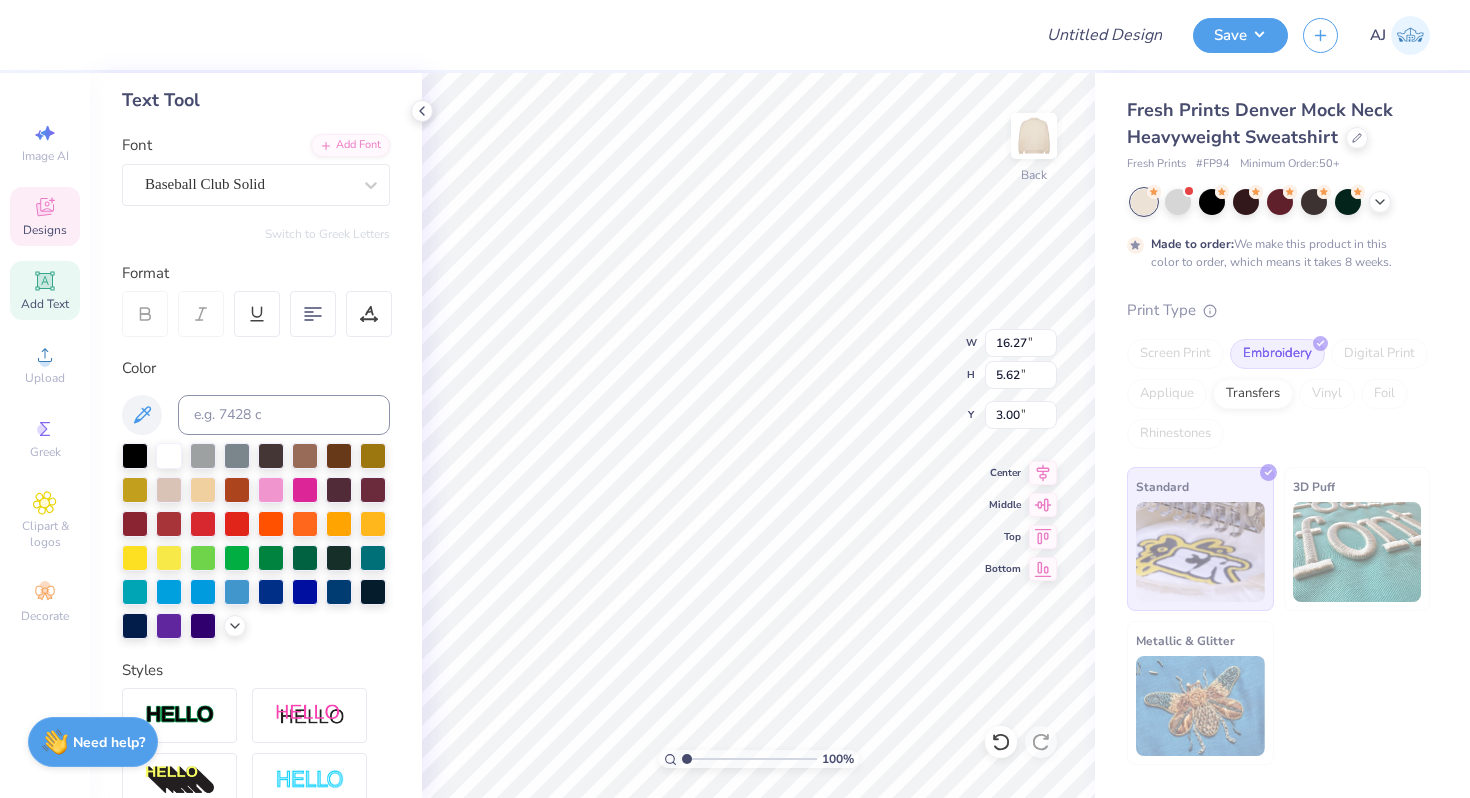click on "Need help?  Chat with us." at bounding box center [93, 742] 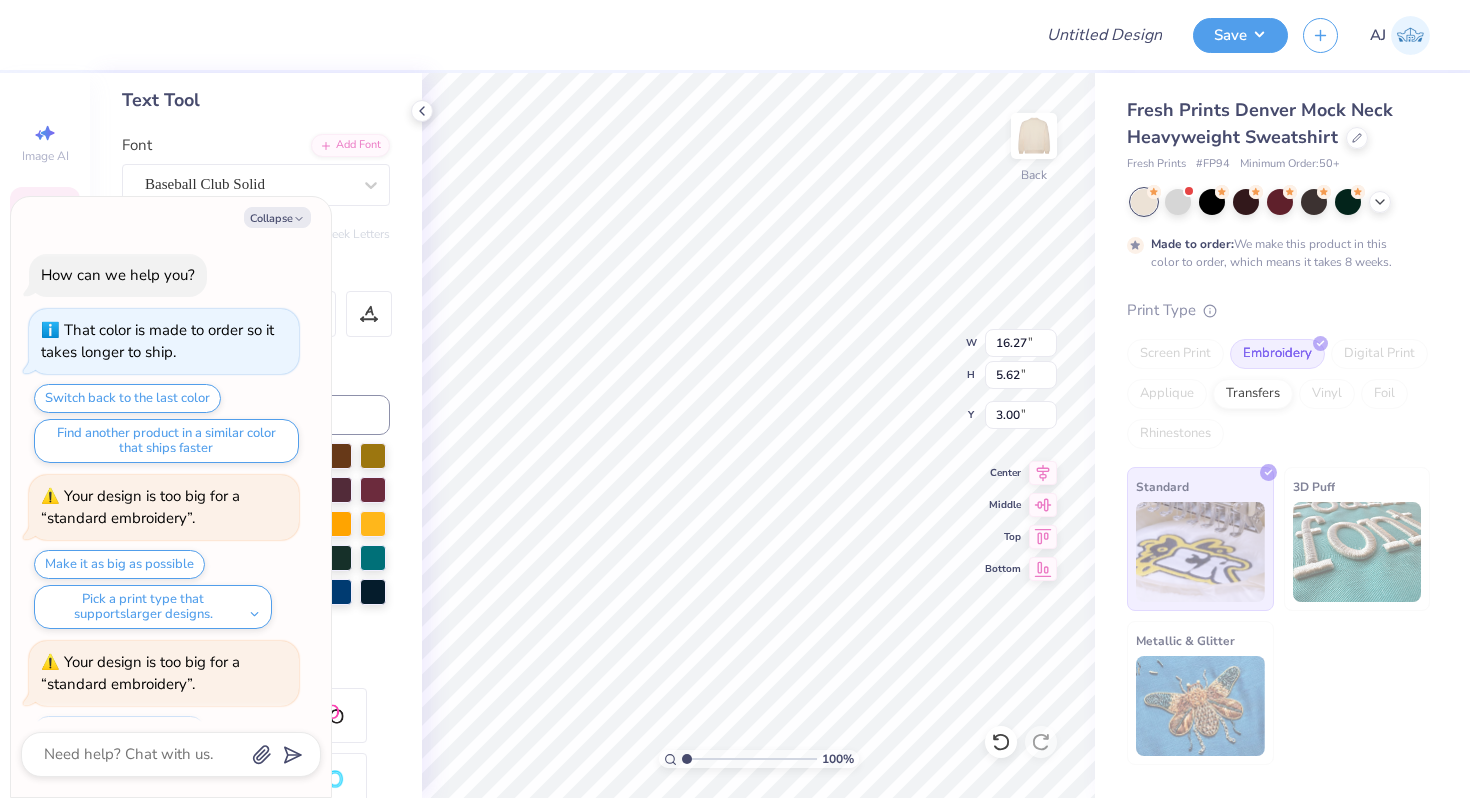 scroll, scrollTop: 586, scrollLeft: 0, axis: vertical 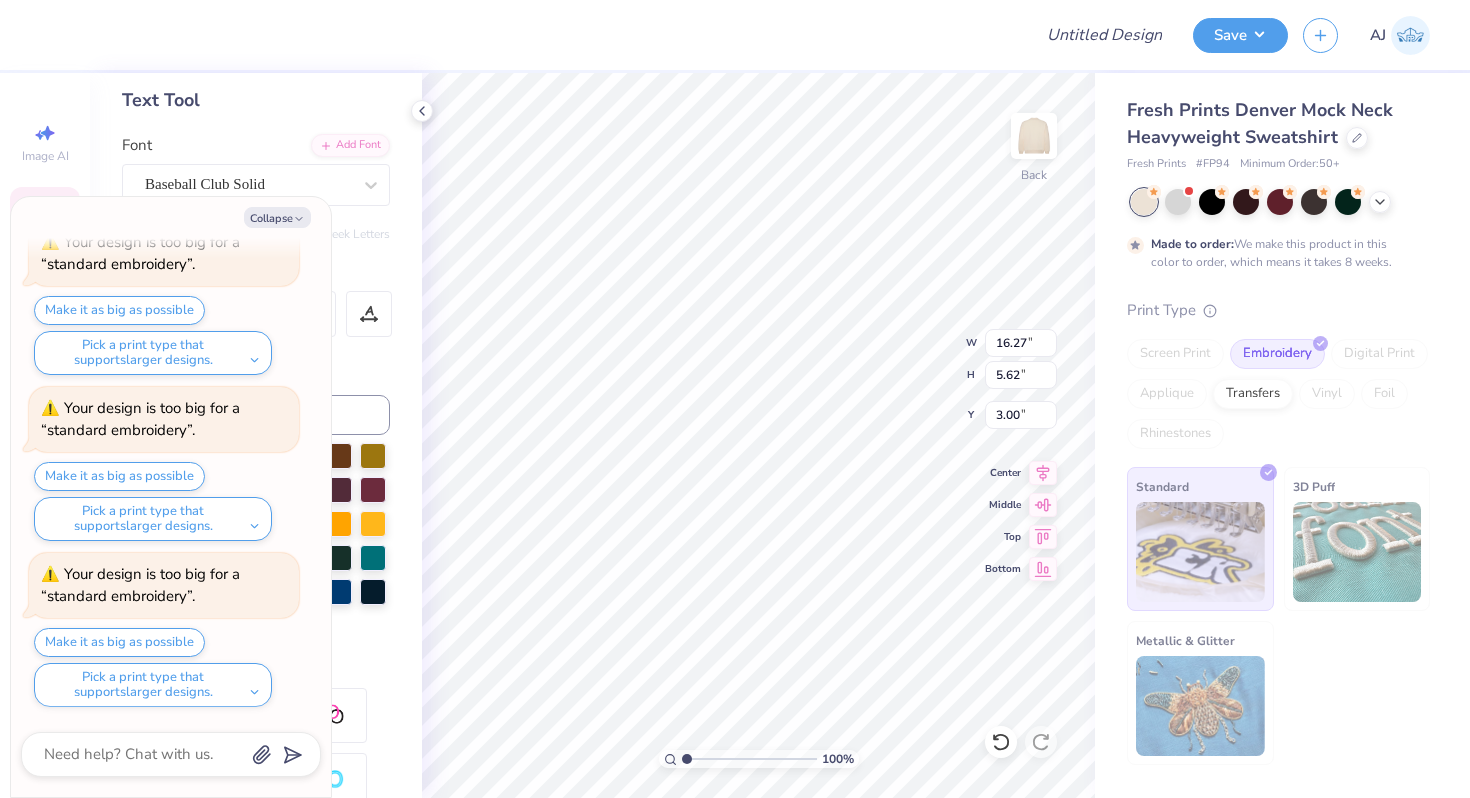 type on "x" 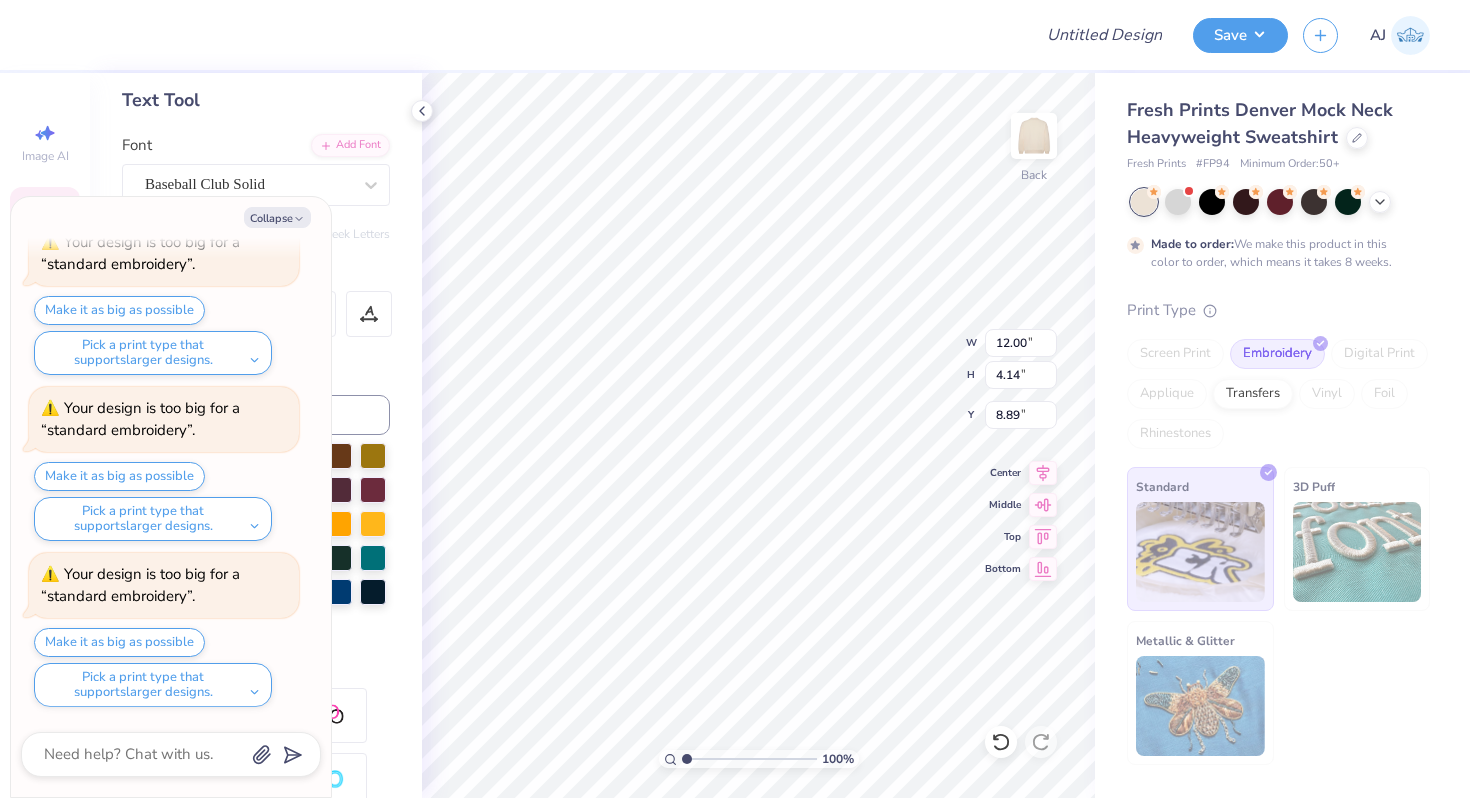 type on "x" 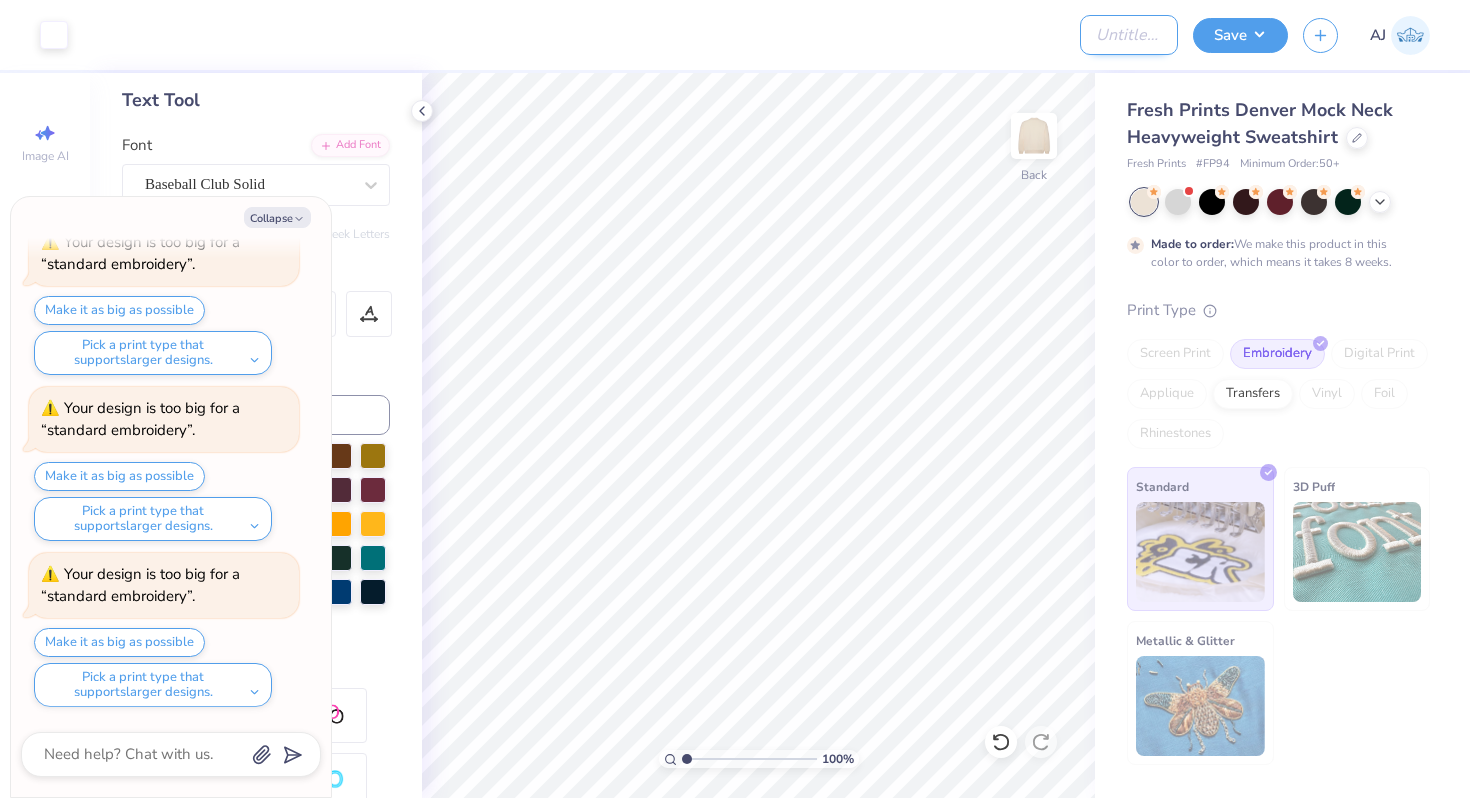 click on "Design Title" at bounding box center (1129, 35) 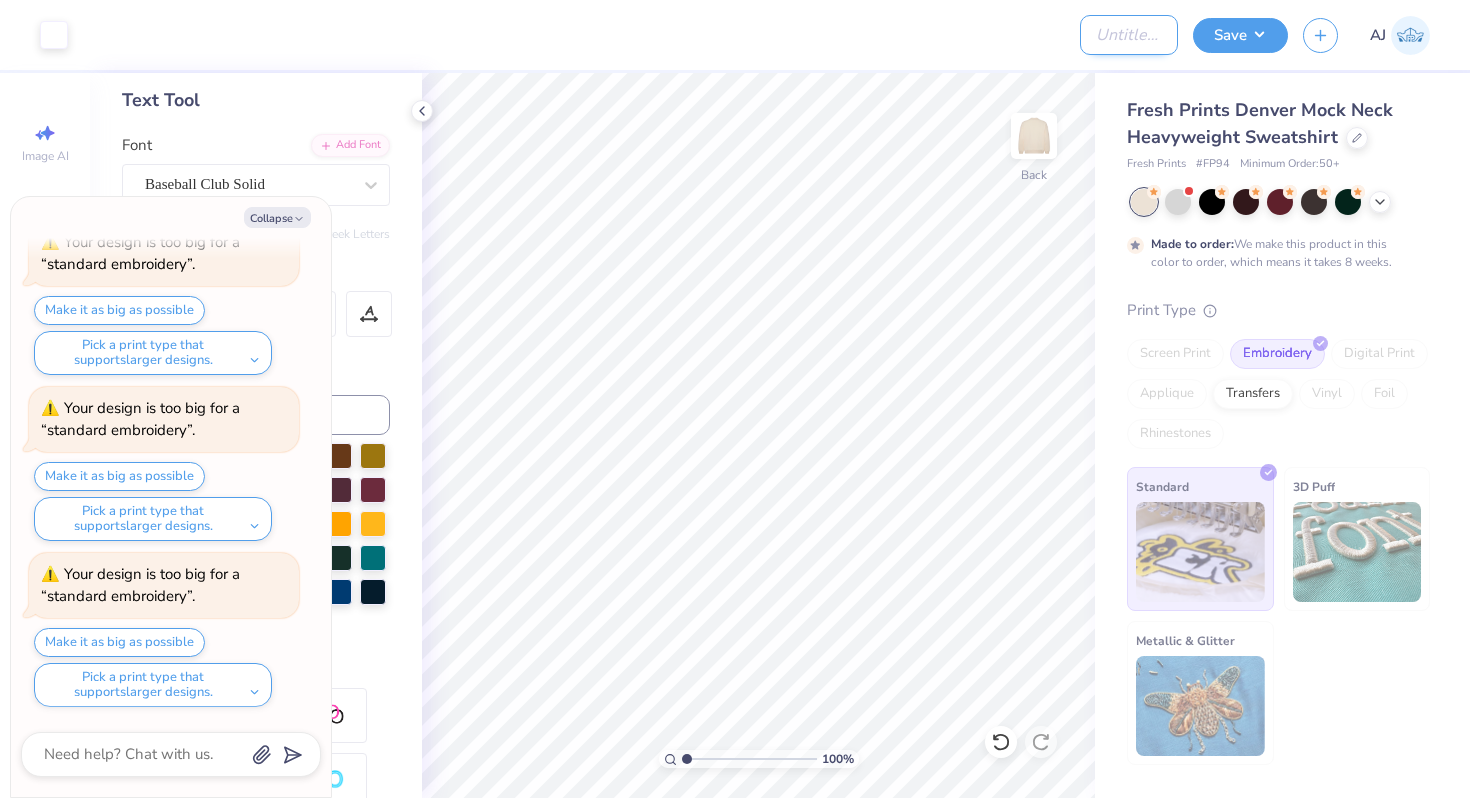 type on "k" 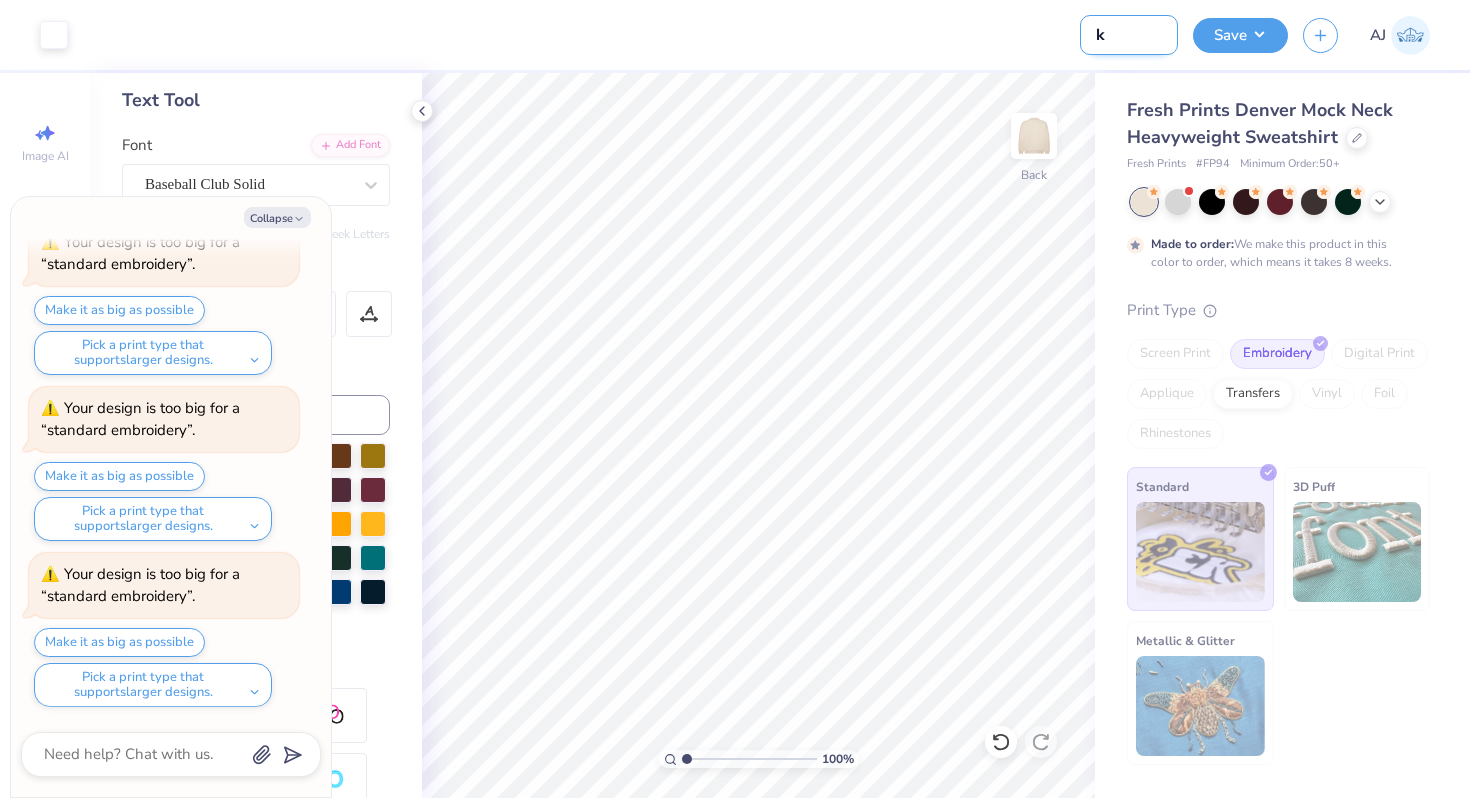 type on "ka" 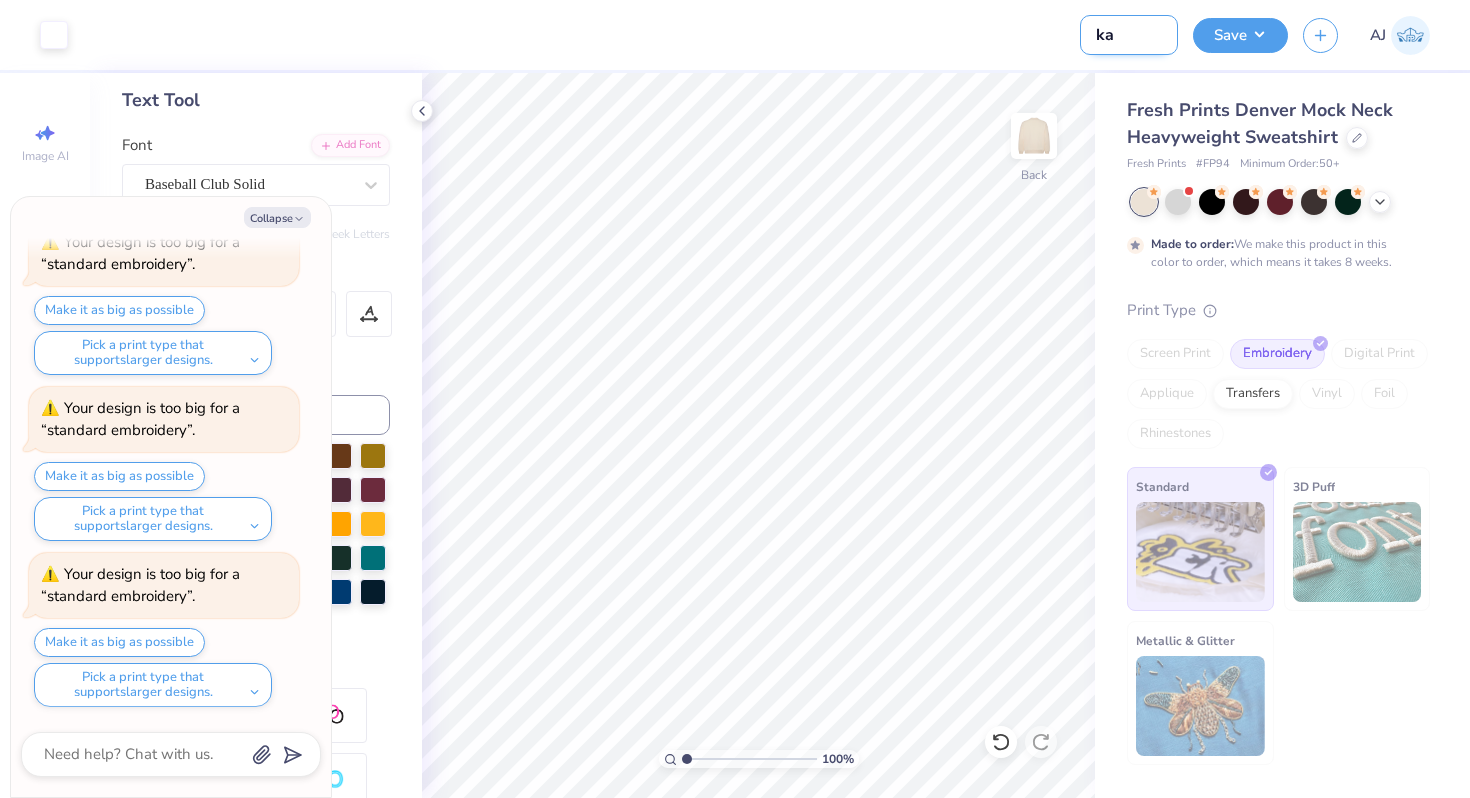 type on "kap" 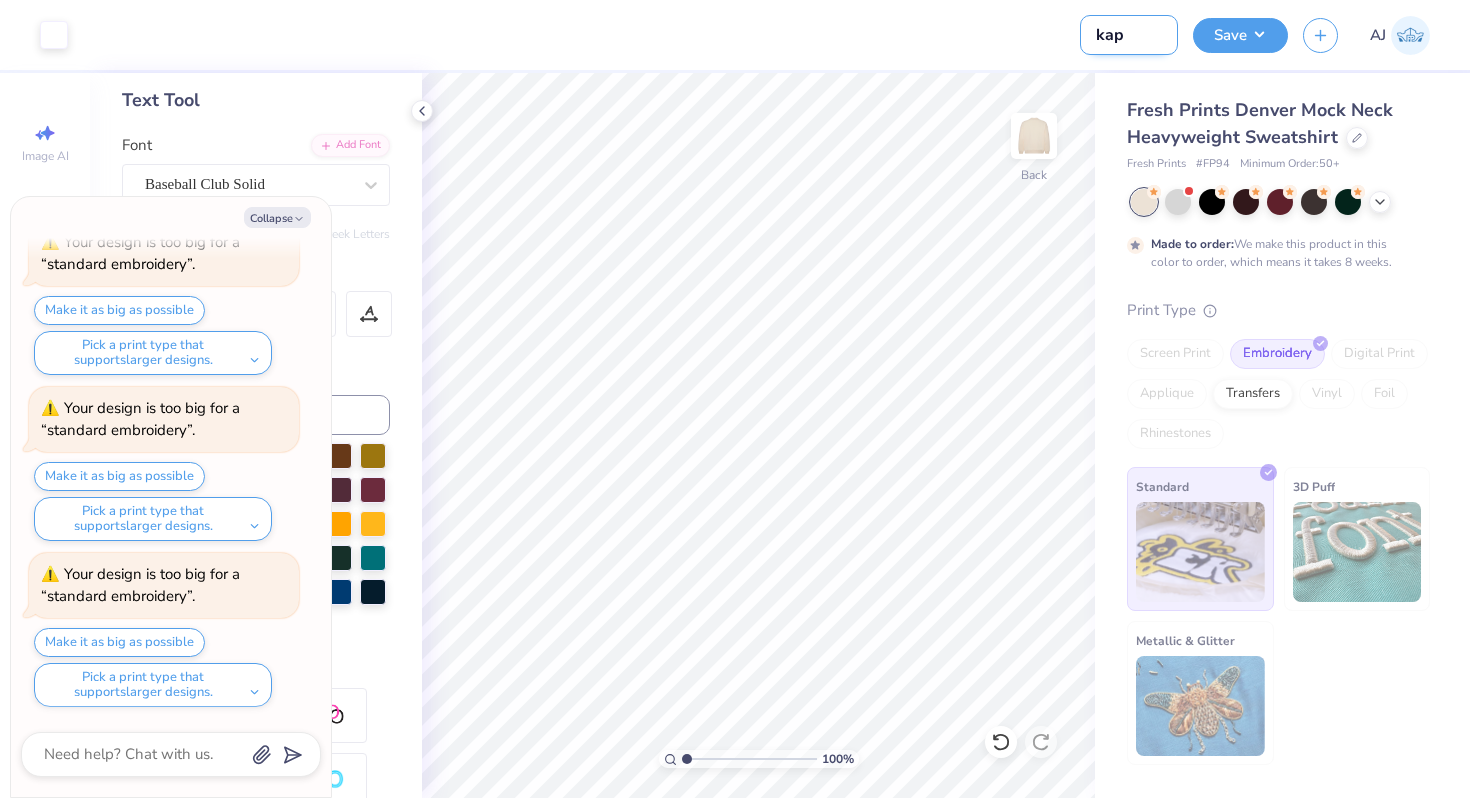 type on "kapp" 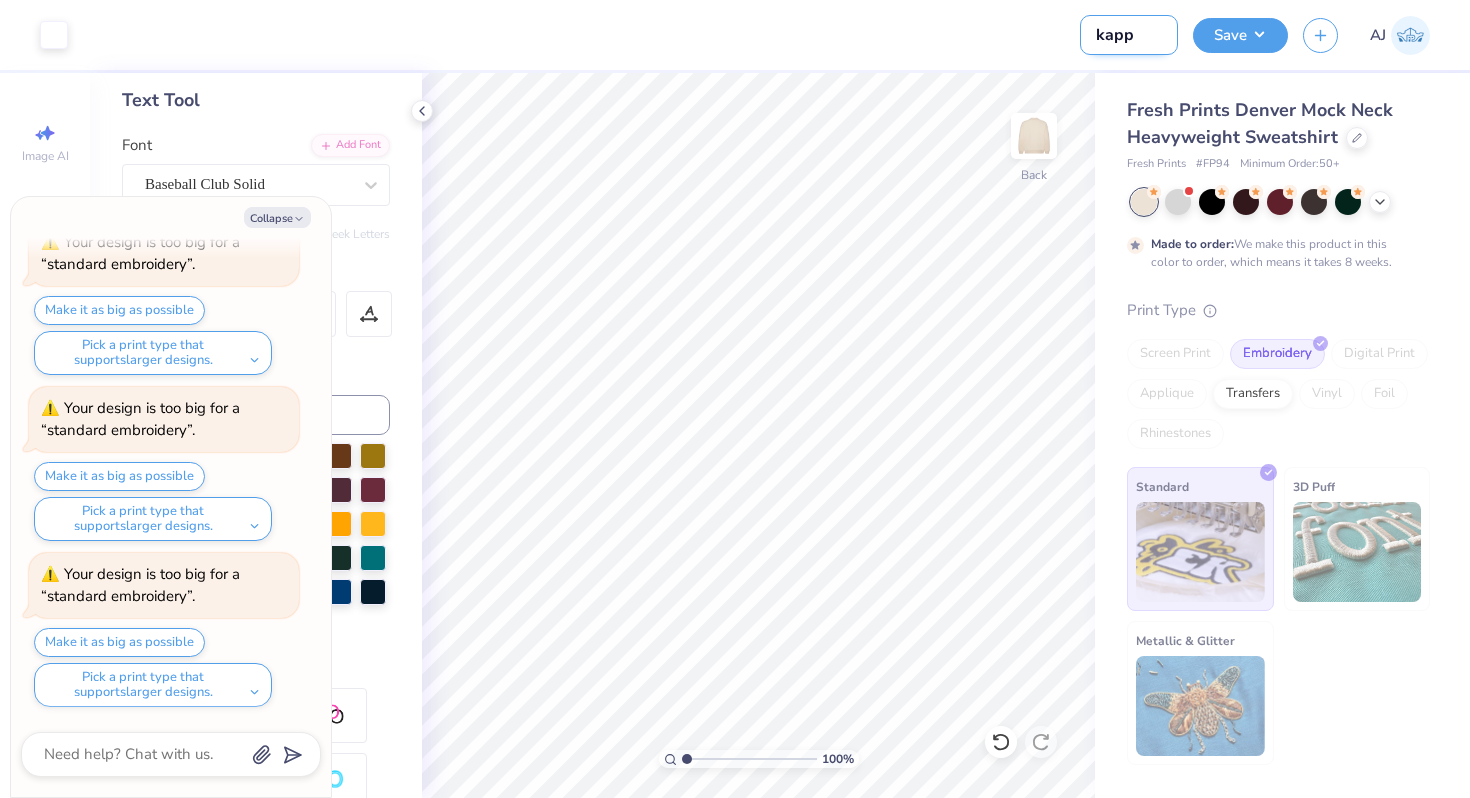 type on "kappa" 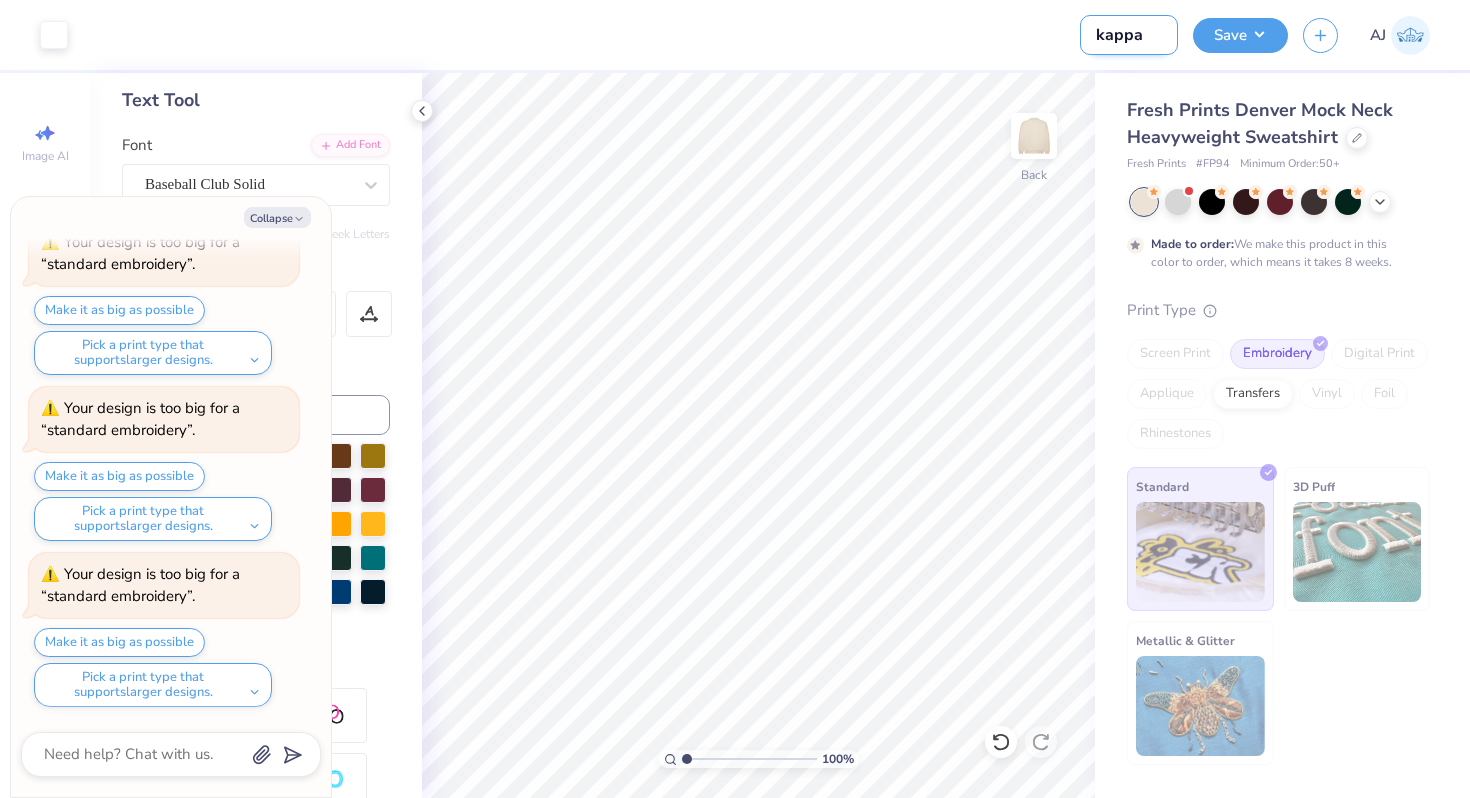 type on "kappa" 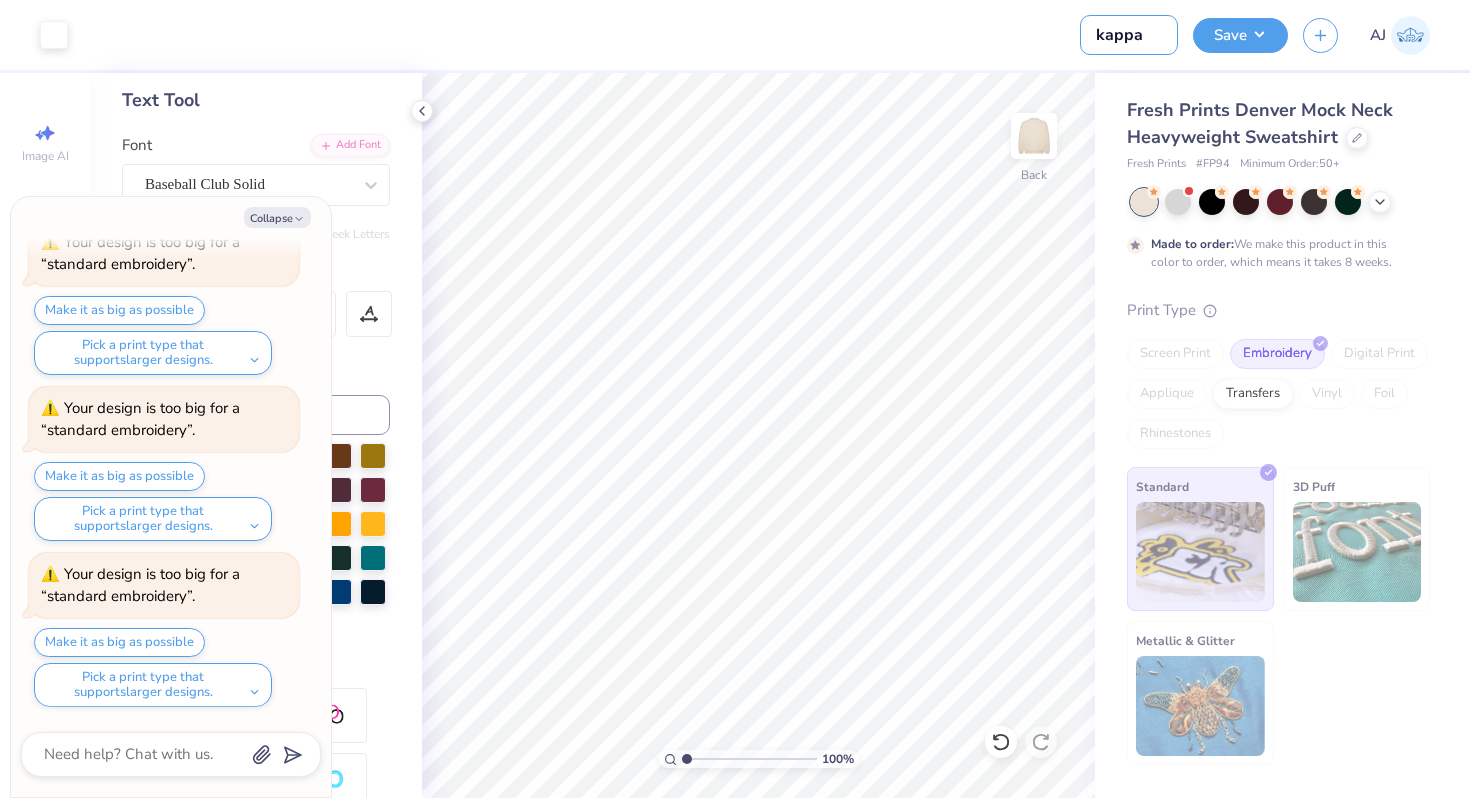 type on "kappa s" 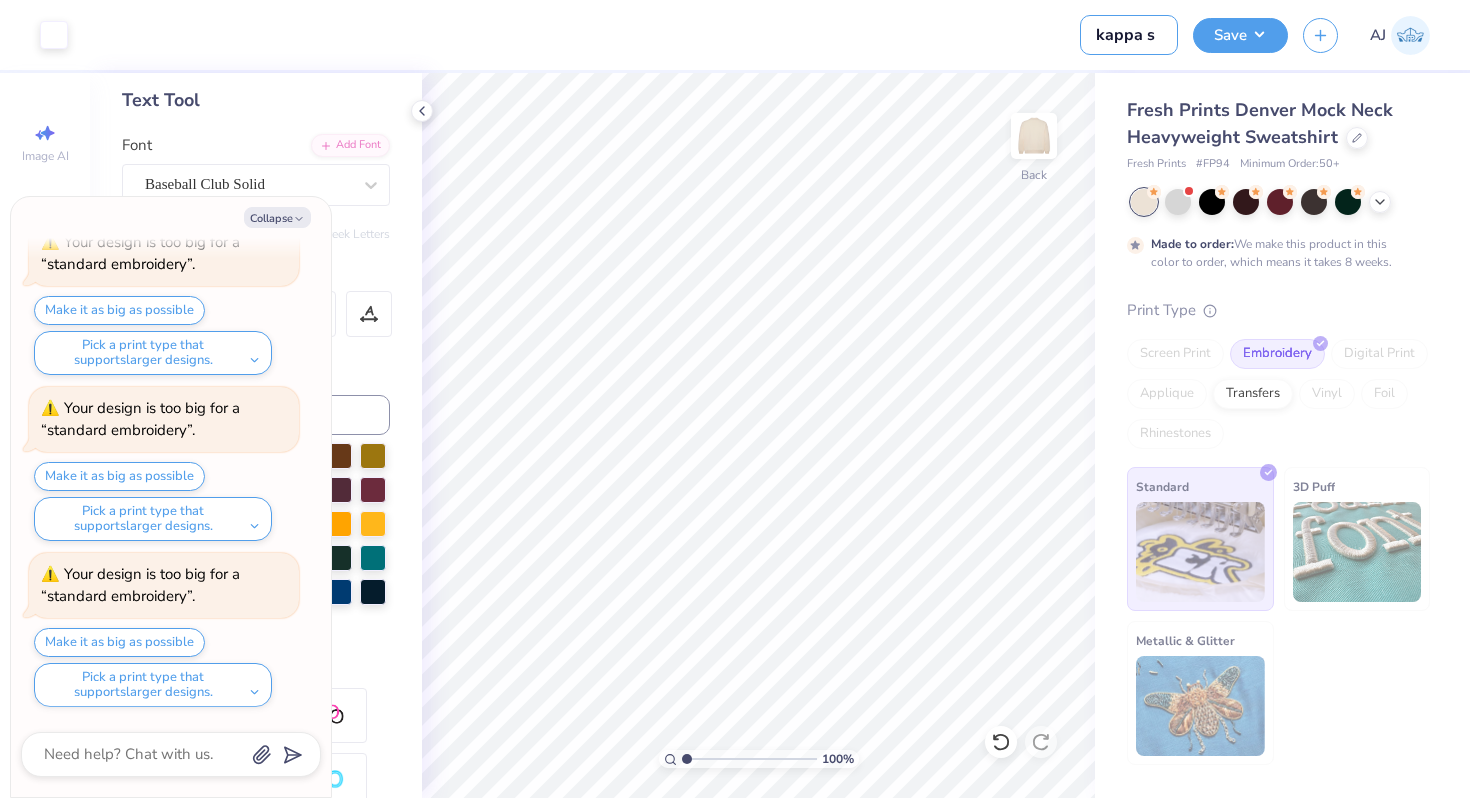 type on "kappa sw" 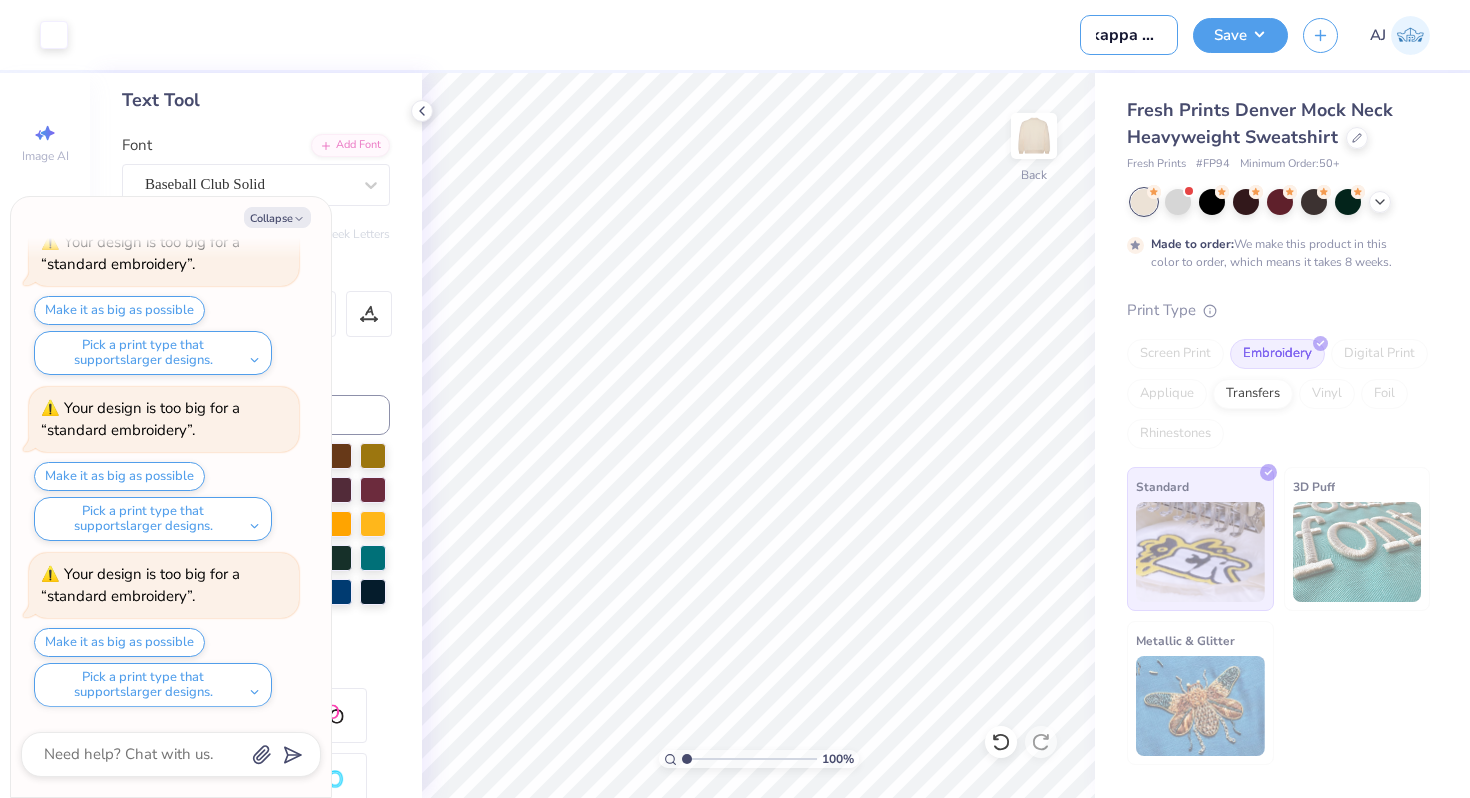 type on "kappa swt" 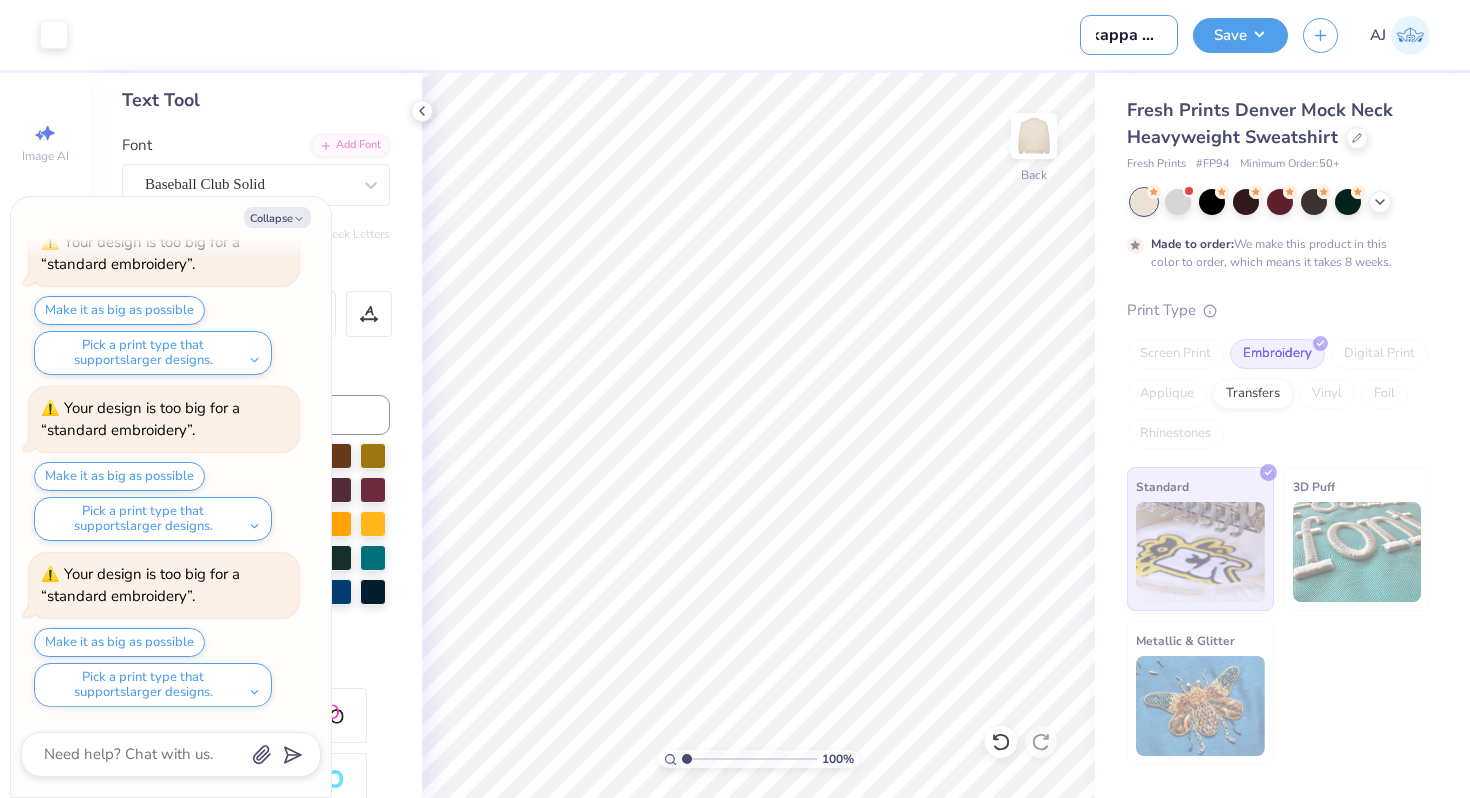 scroll, scrollTop: 0, scrollLeft: 11, axis: horizontal 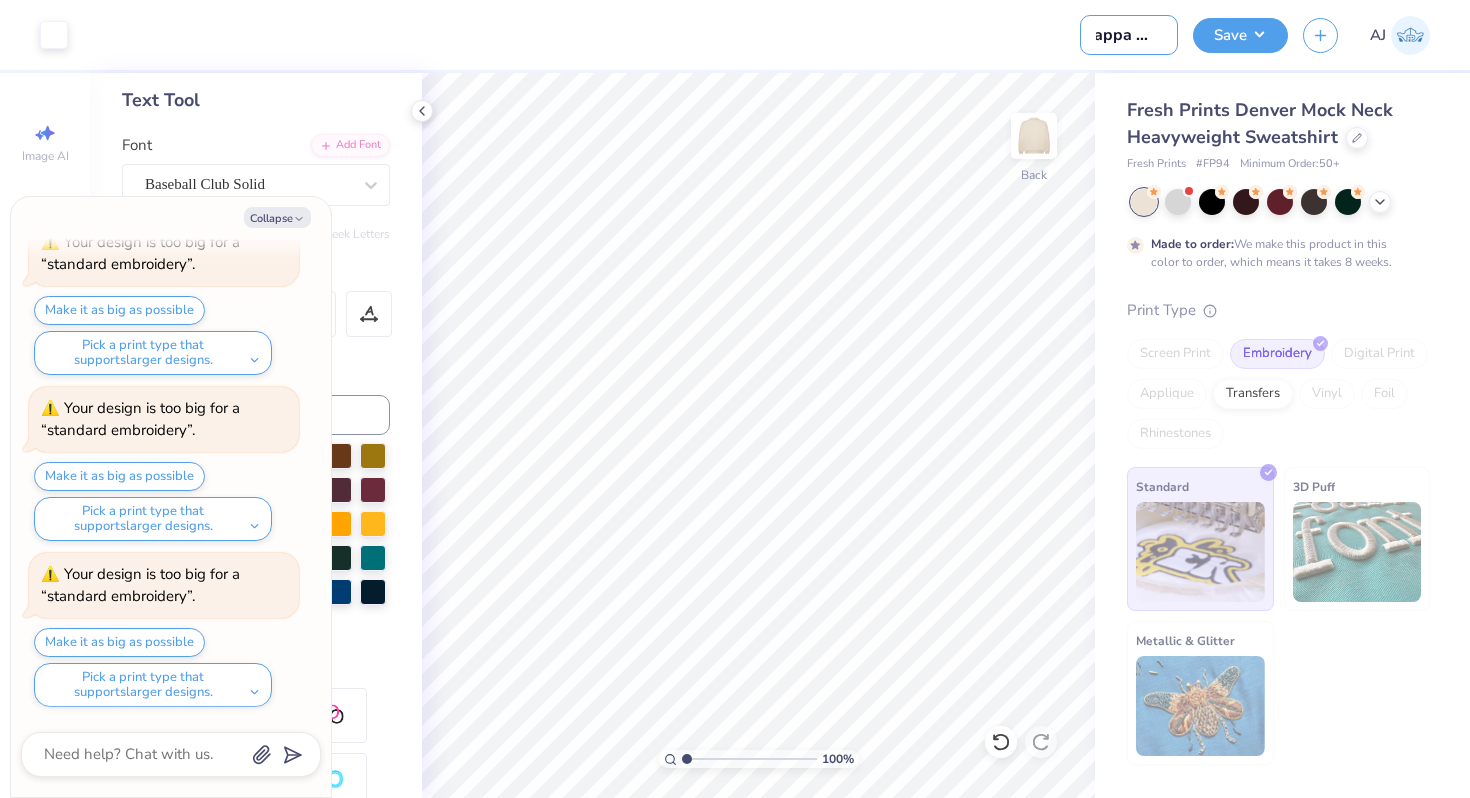 type on "kappa swt" 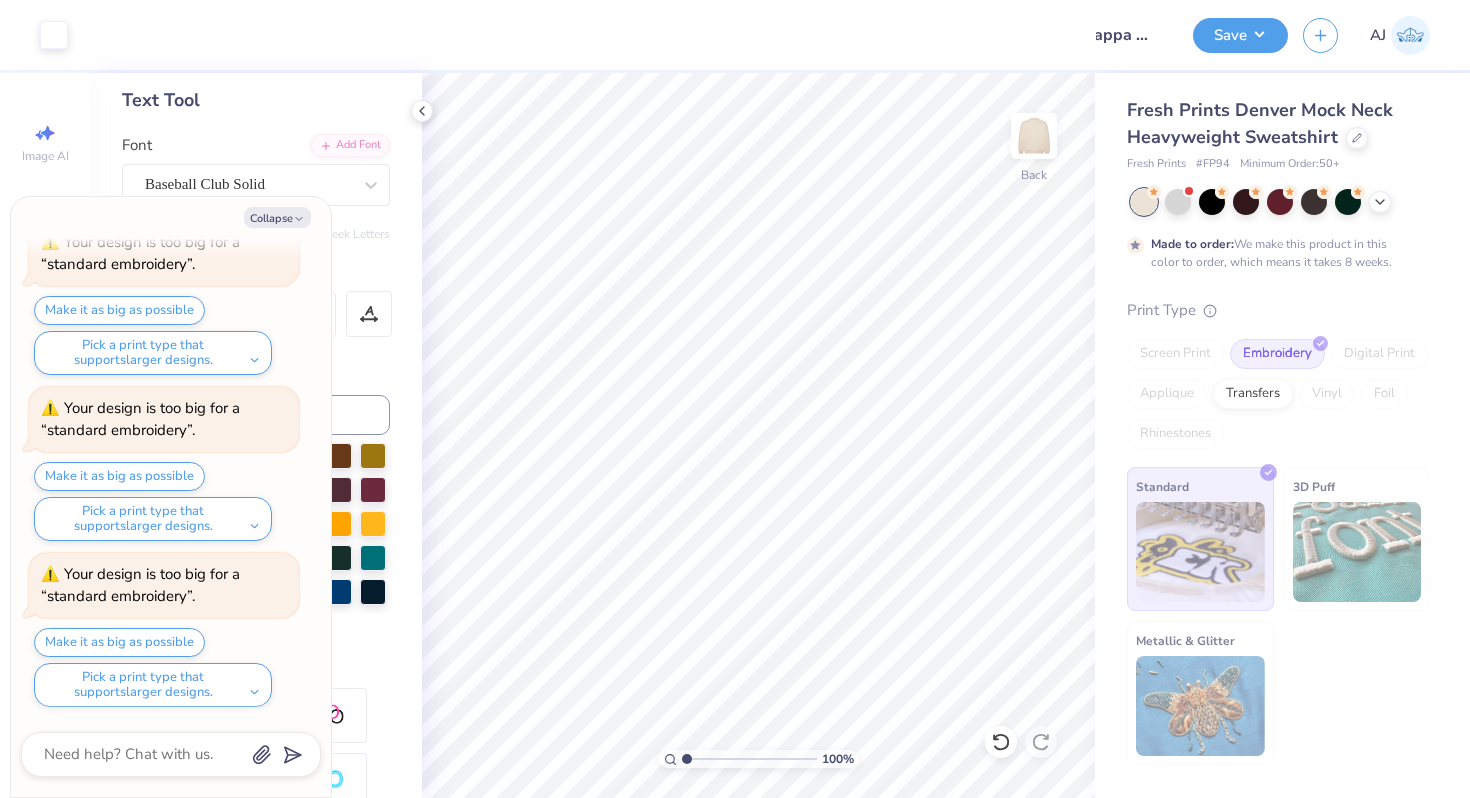 scroll, scrollTop: 0, scrollLeft: 0, axis: both 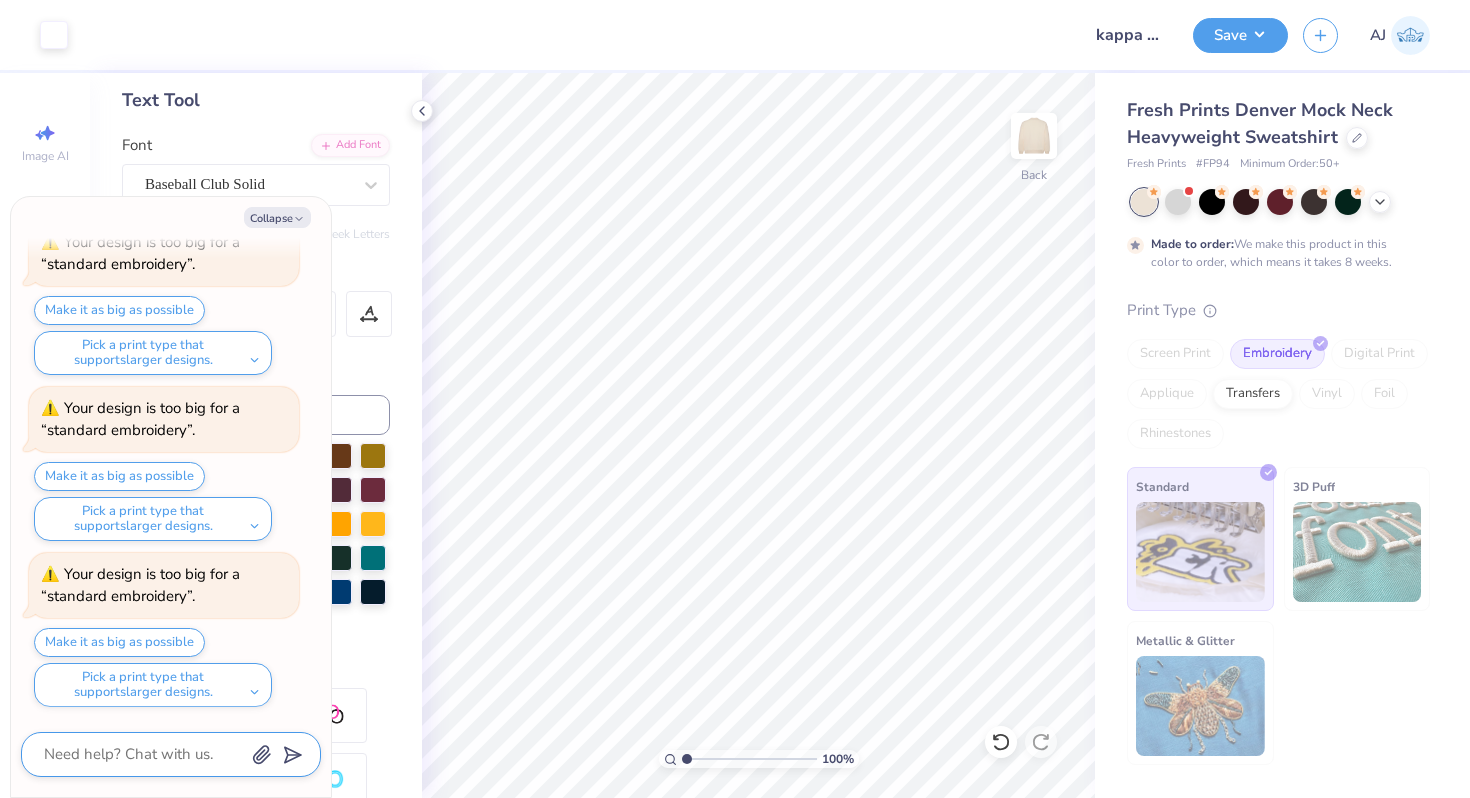 click at bounding box center (143, 754) 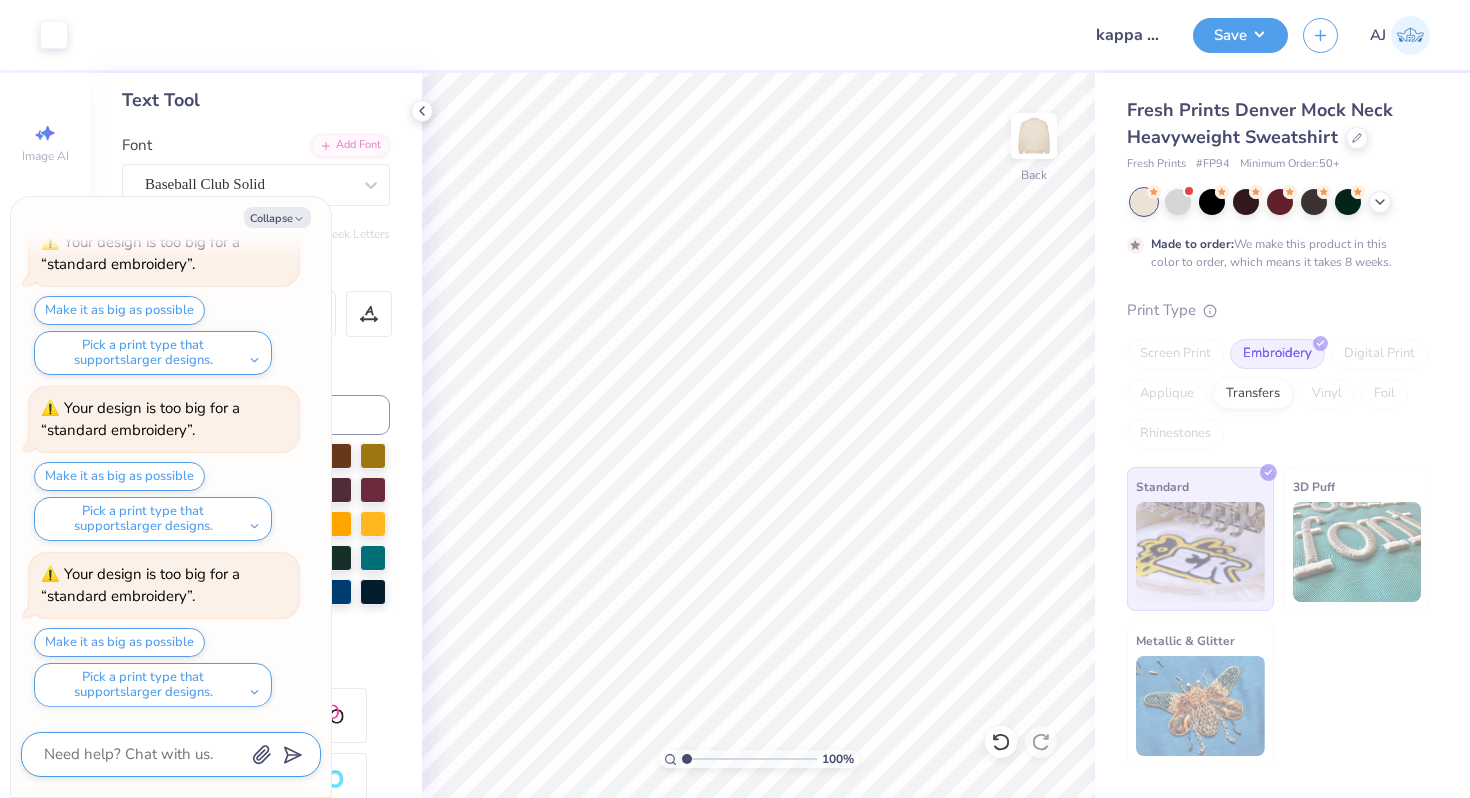 type on "x" 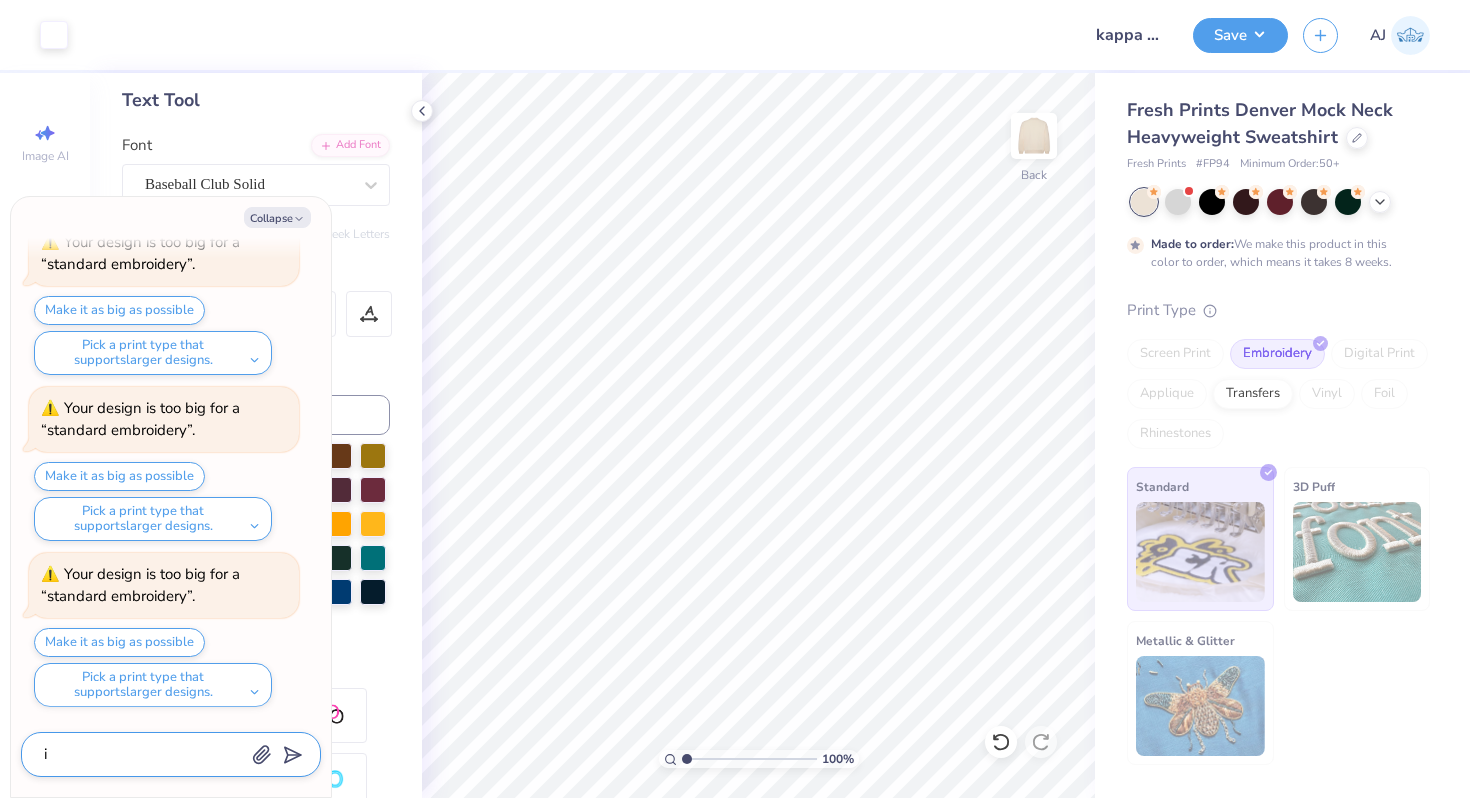 type on "x" 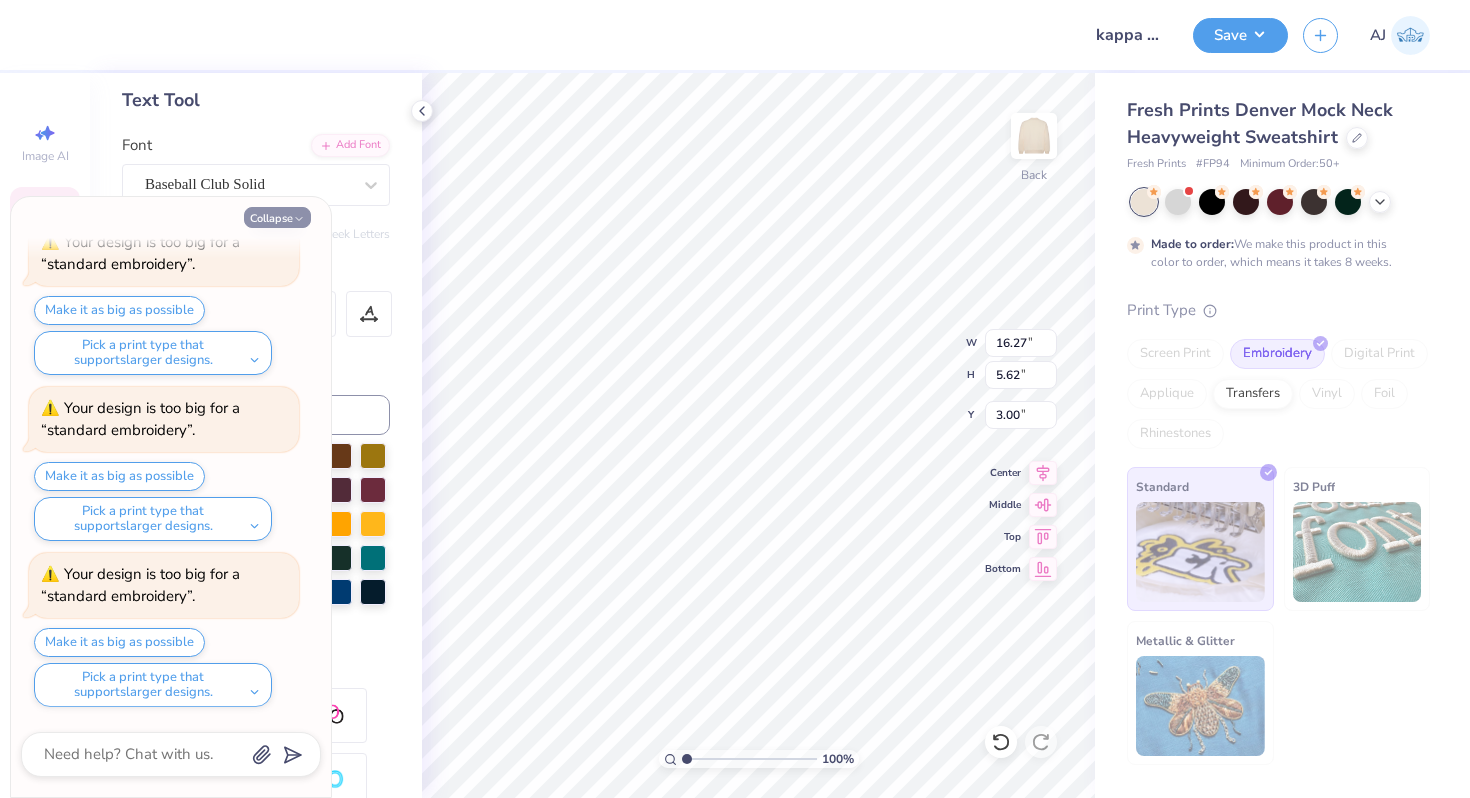 click on "Collapse" at bounding box center [277, 217] 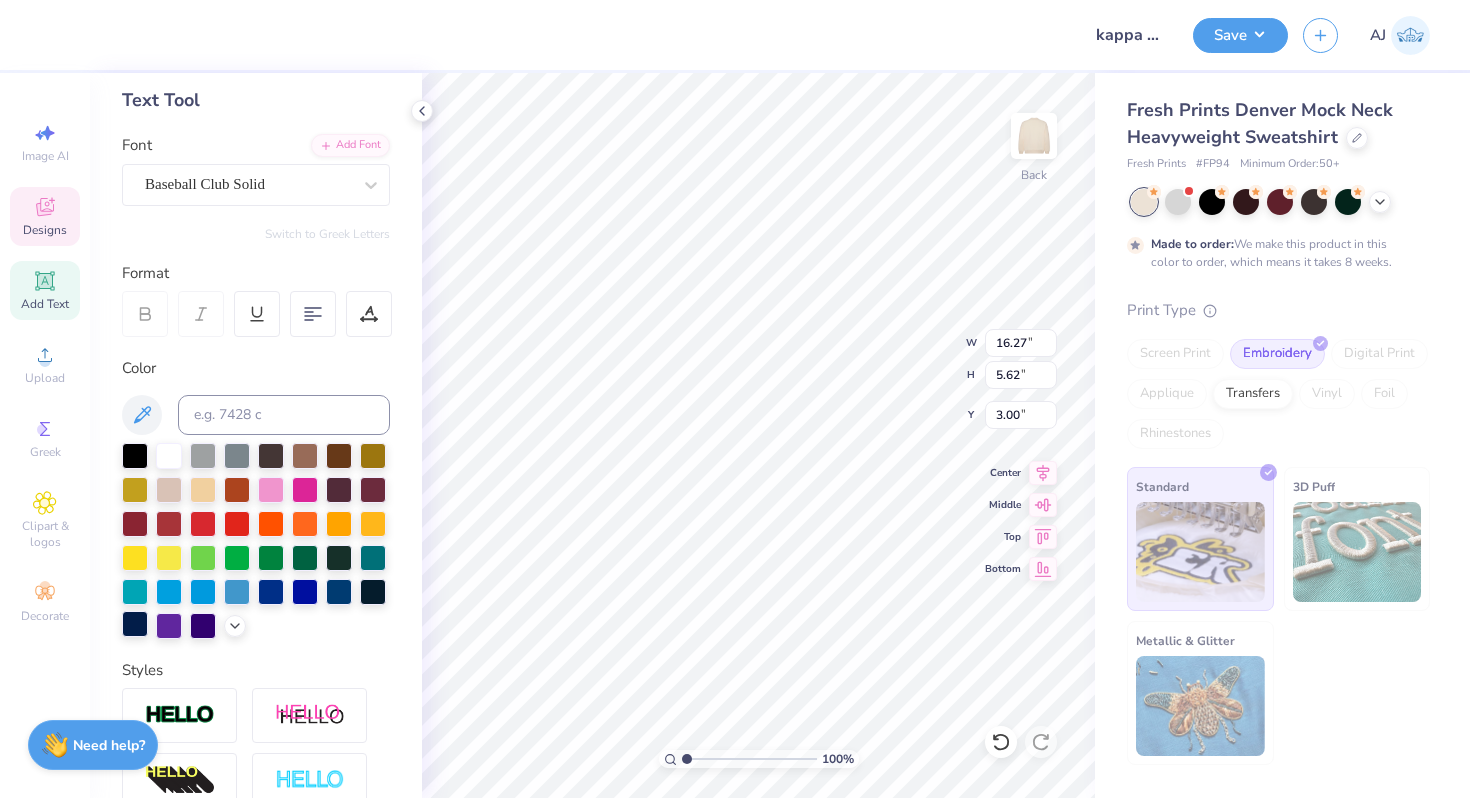 click at bounding box center (135, 624) 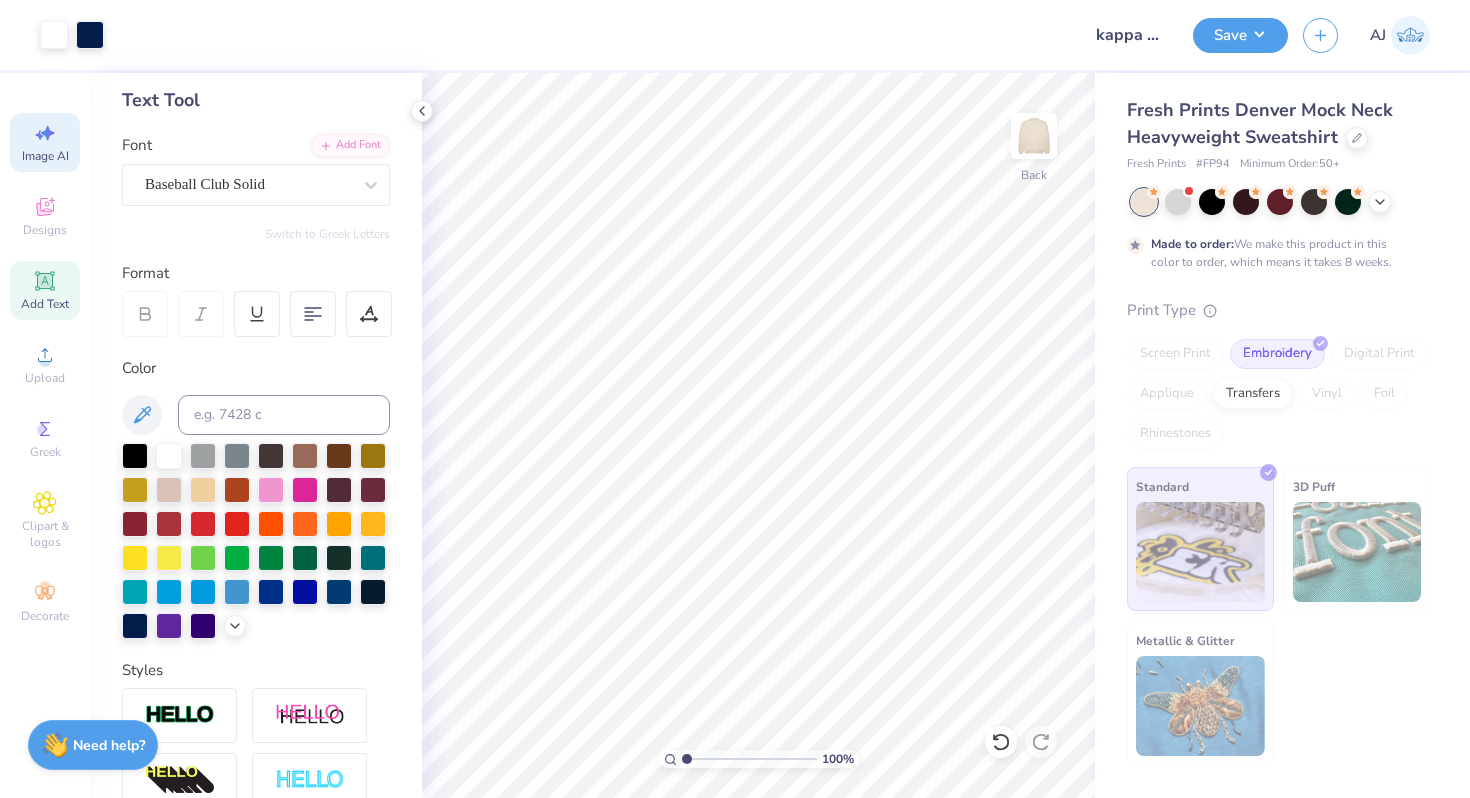 click on "Image AI" at bounding box center [45, 156] 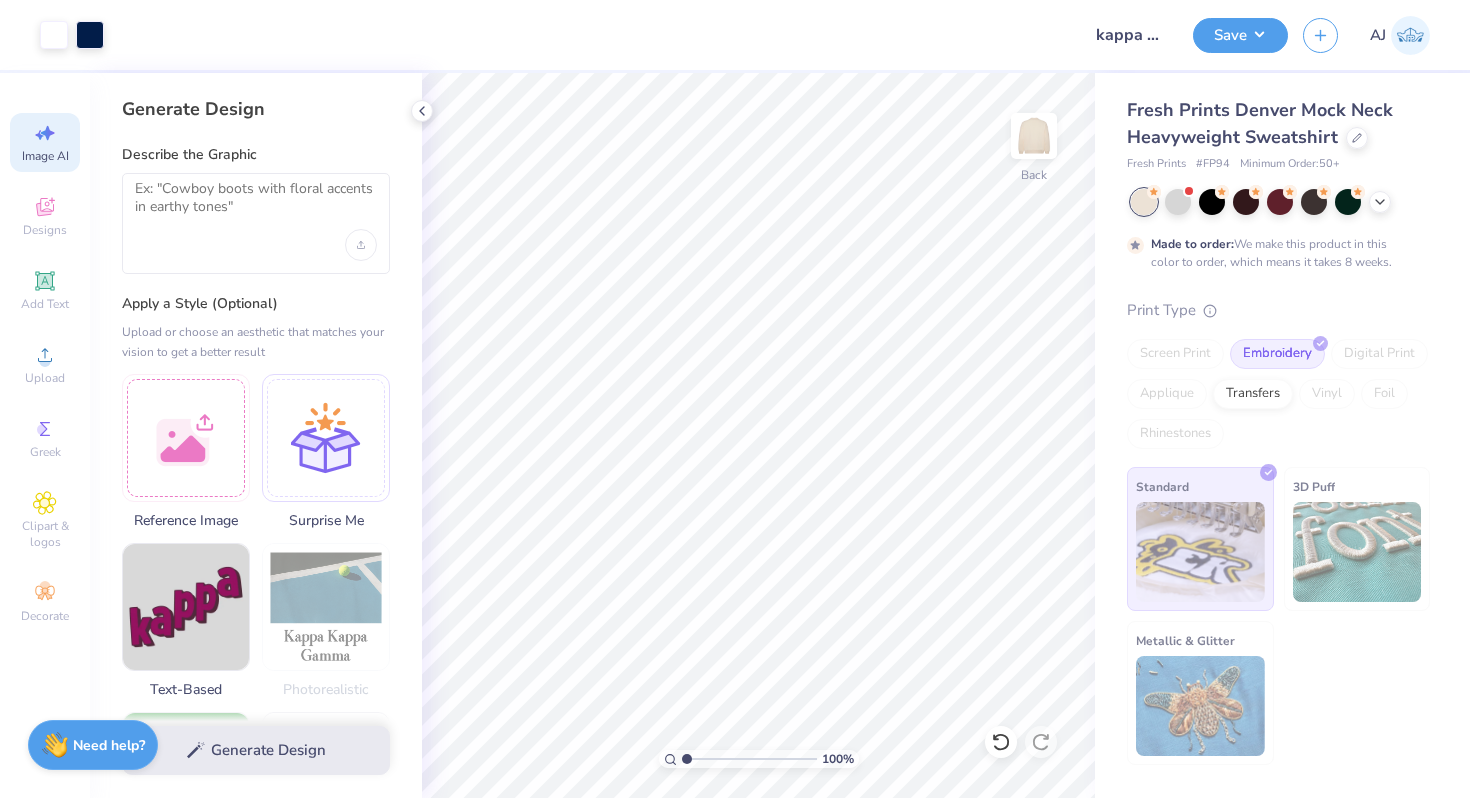 click at bounding box center [256, 223] 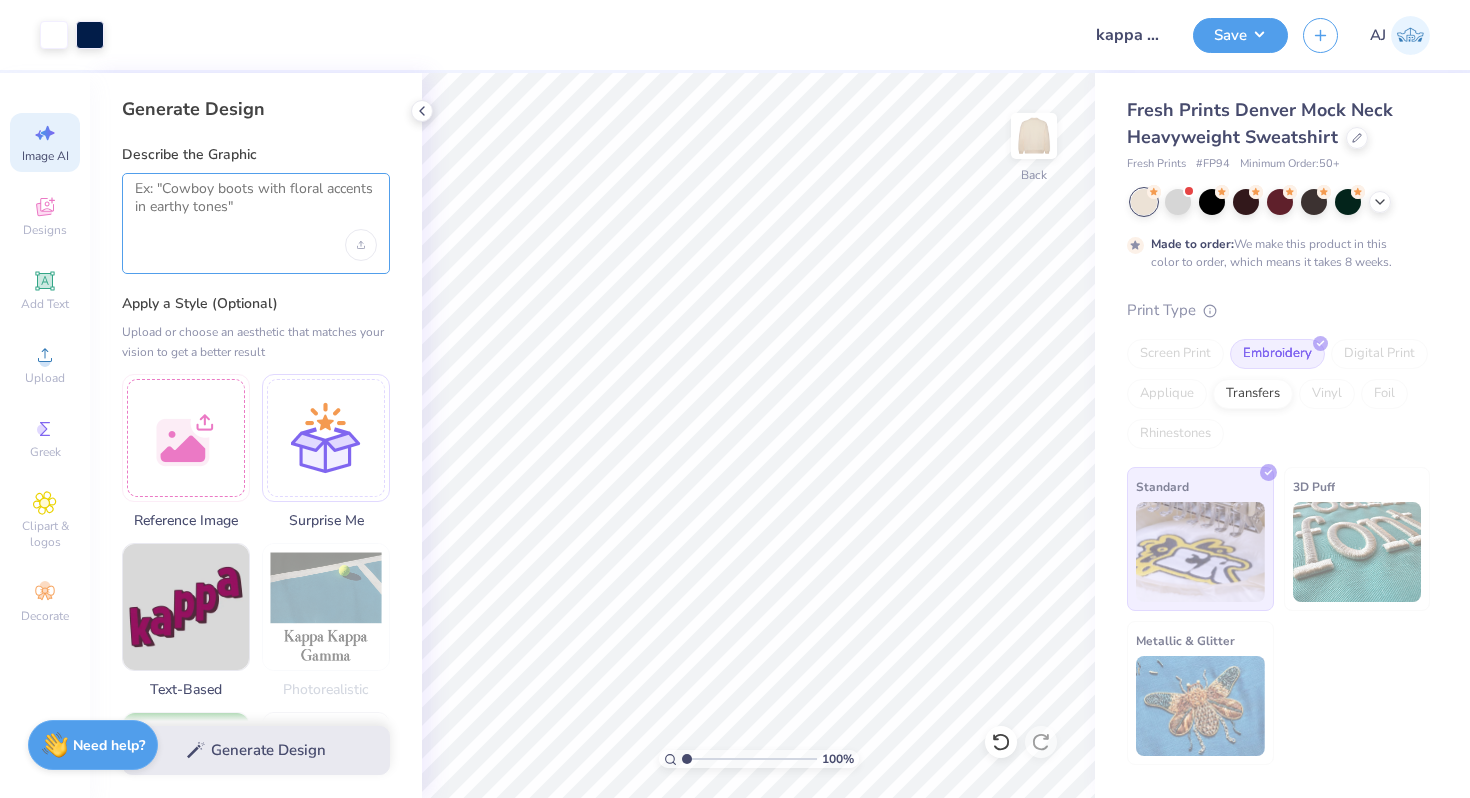 click at bounding box center [256, 205] 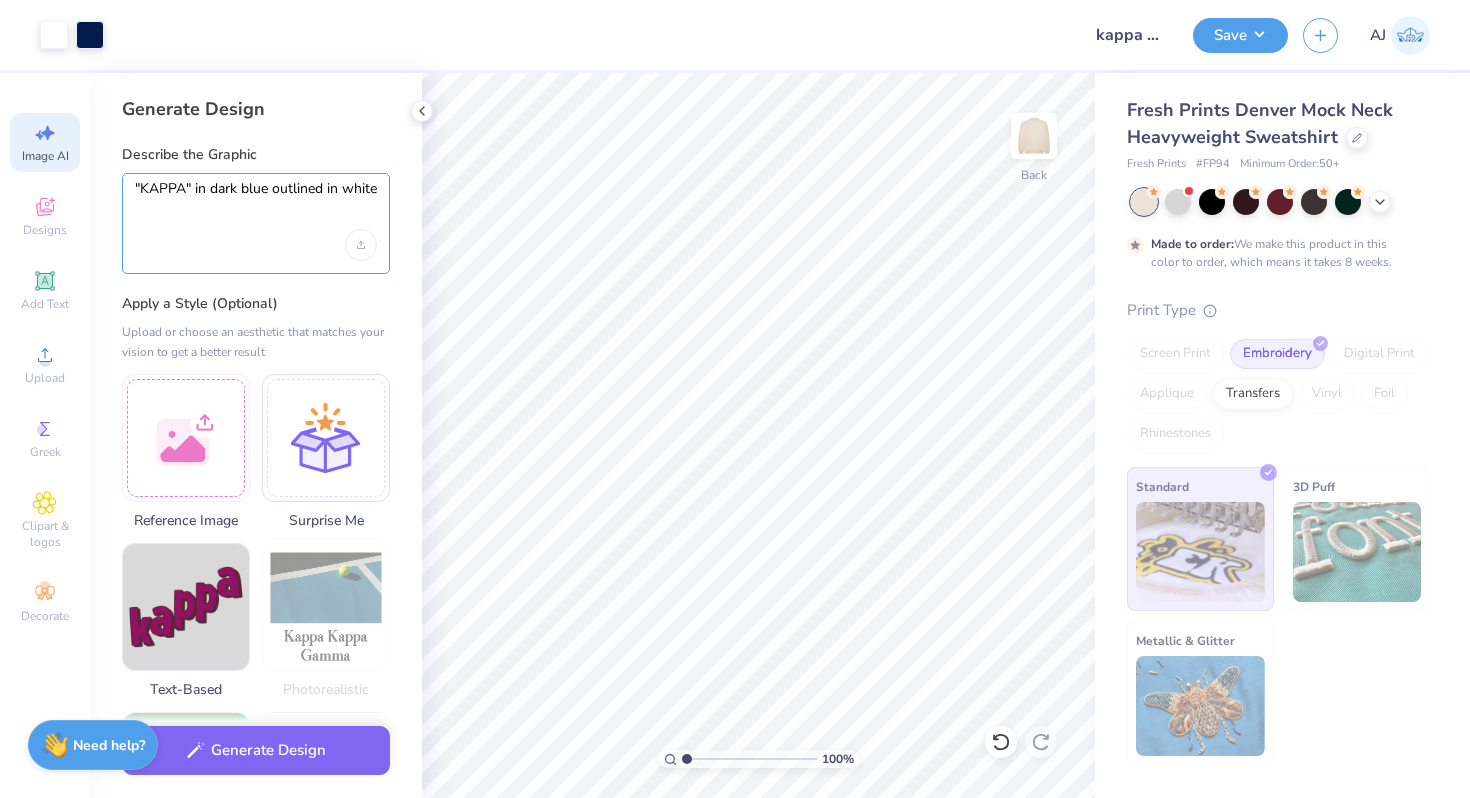 click on ""KAPPA" in dark blue outlined in white" at bounding box center [256, 205] 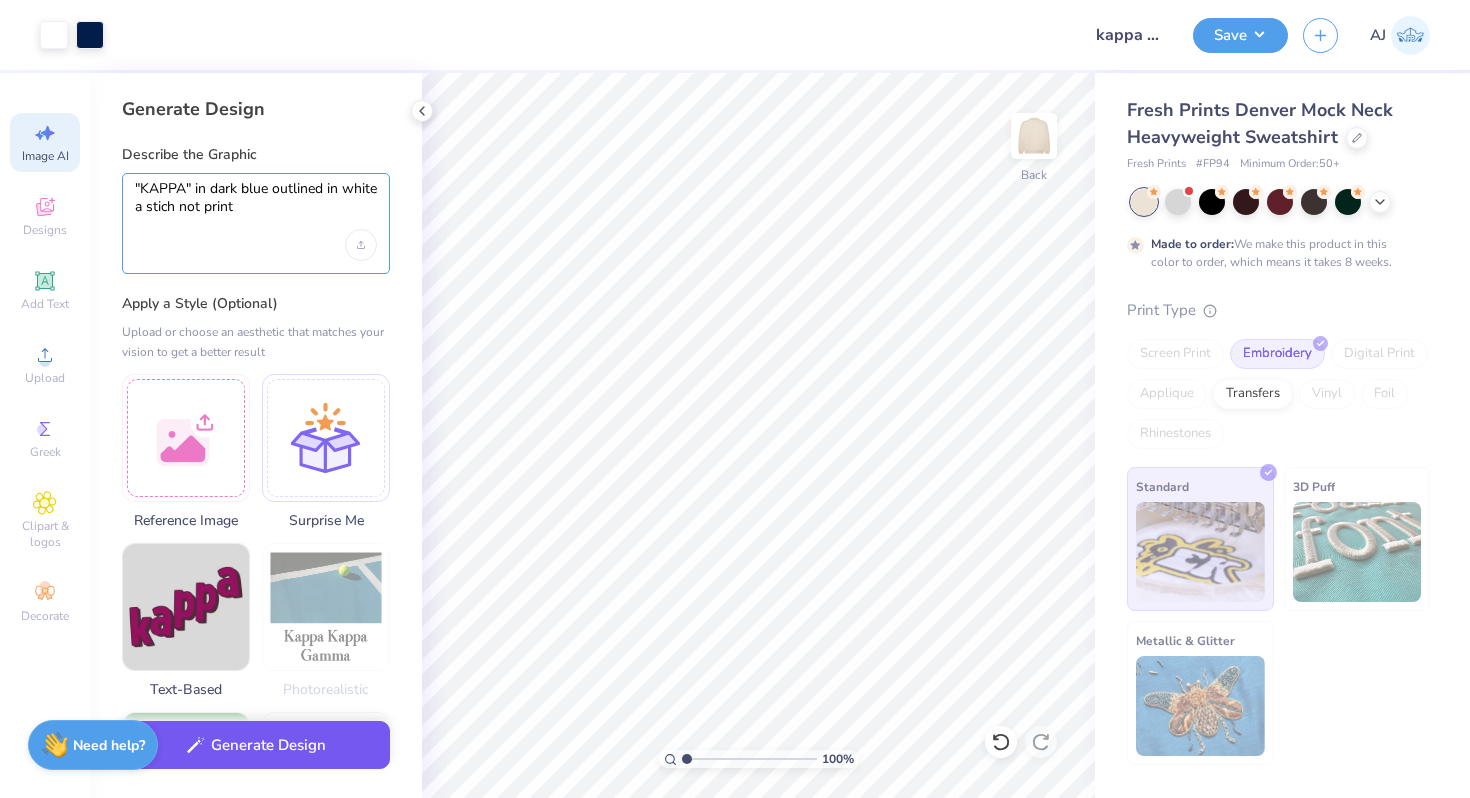 type on ""KAPPA" in dark blue outlined in white a stich not print" 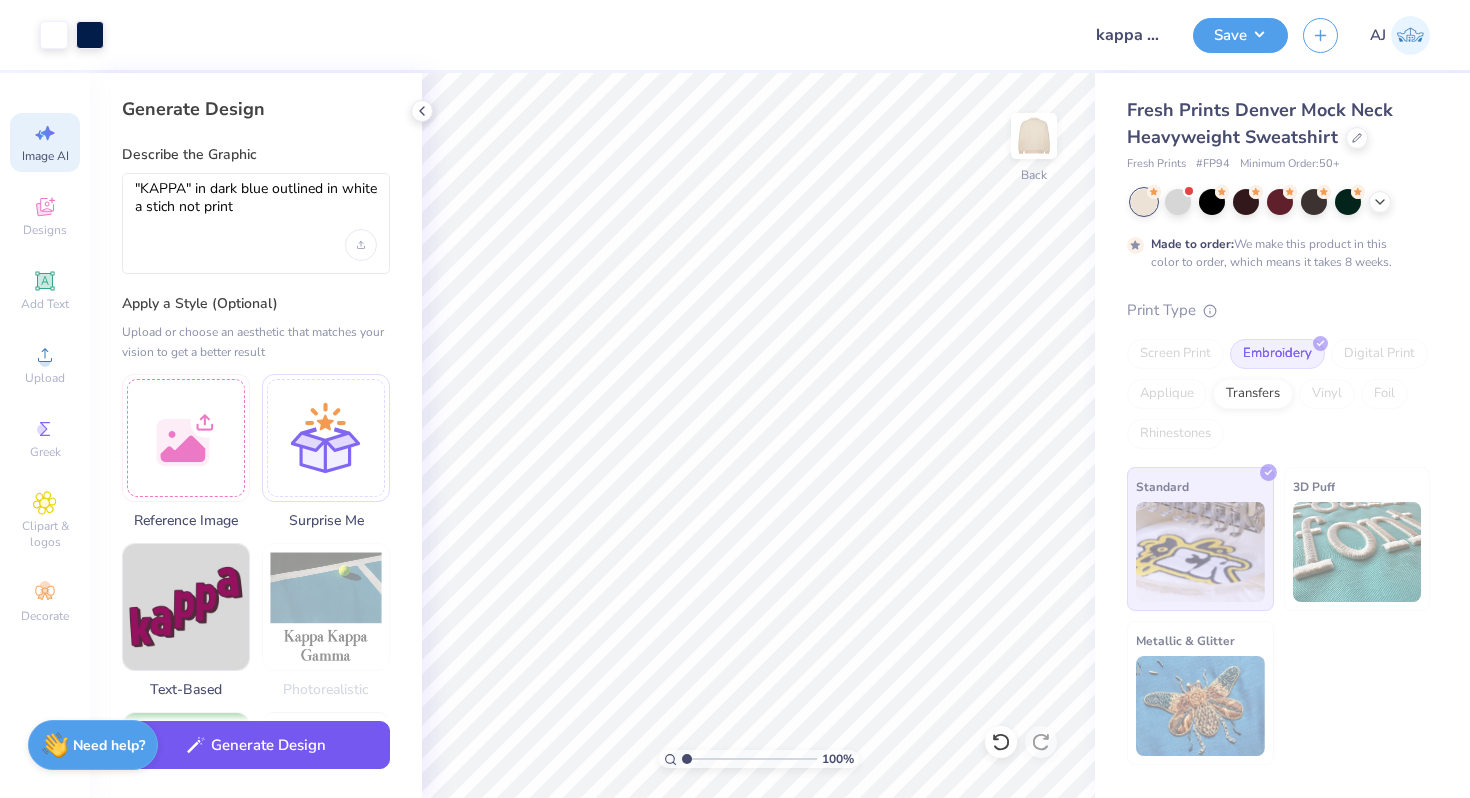 click on "Generate Design" at bounding box center [256, 745] 